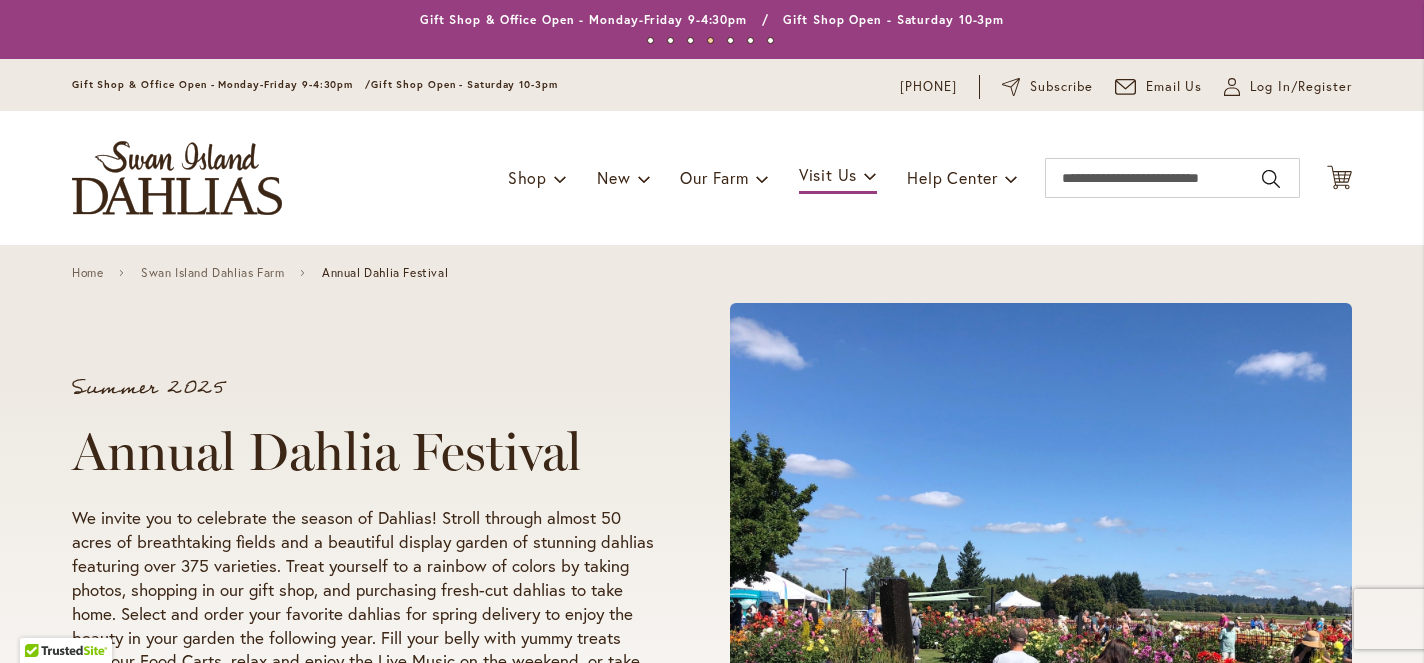 scroll, scrollTop: 0, scrollLeft: 0, axis: both 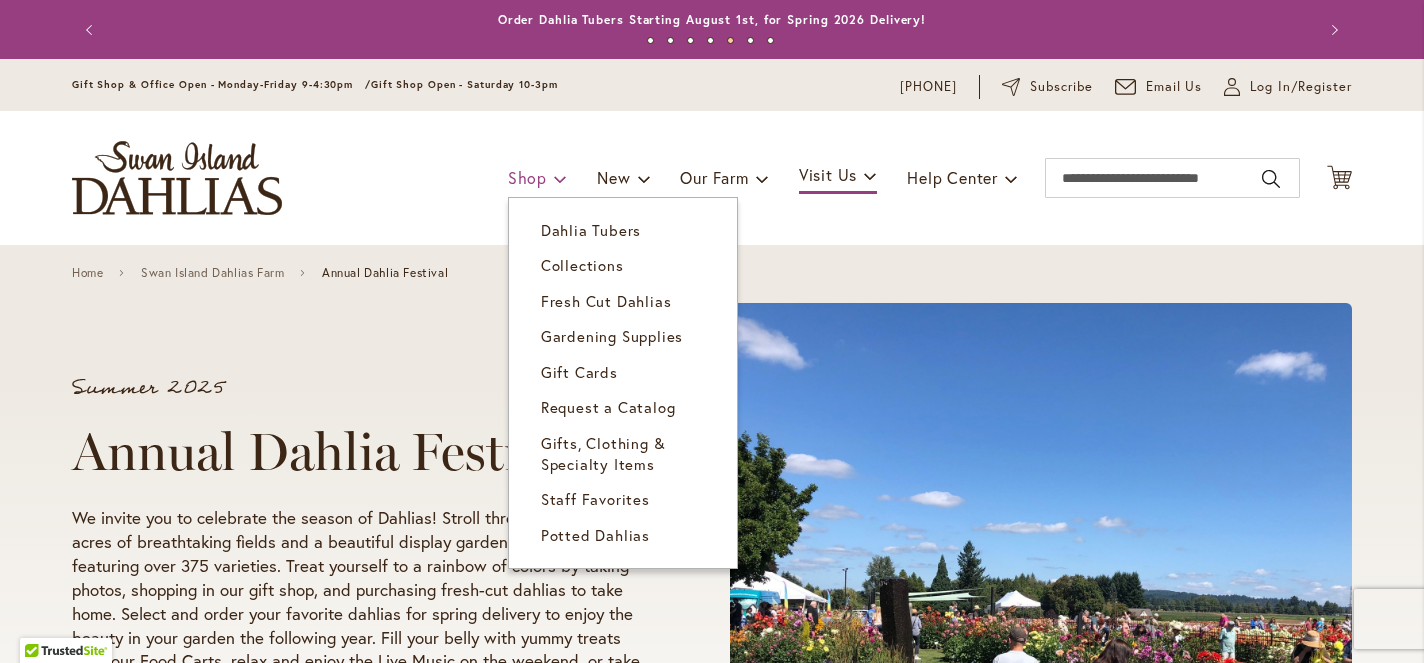 click at bounding box center [560, 178] 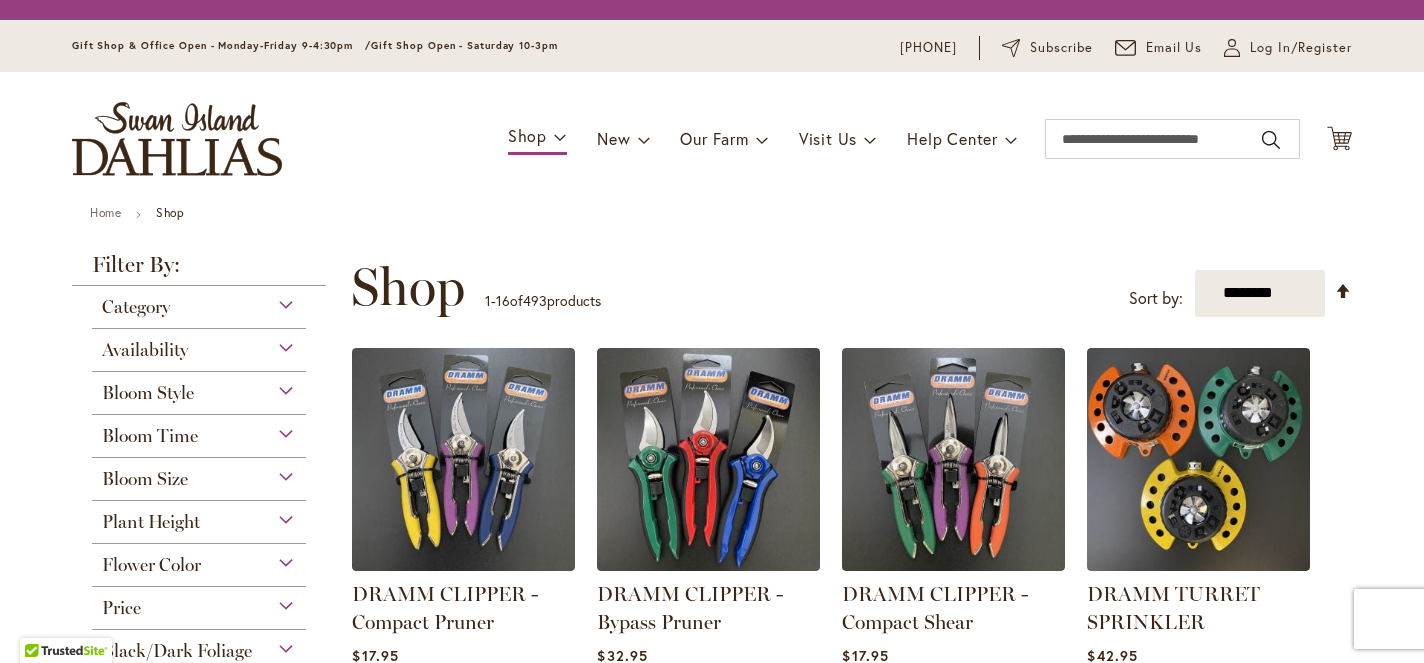 click at bounding box center [463, 459] 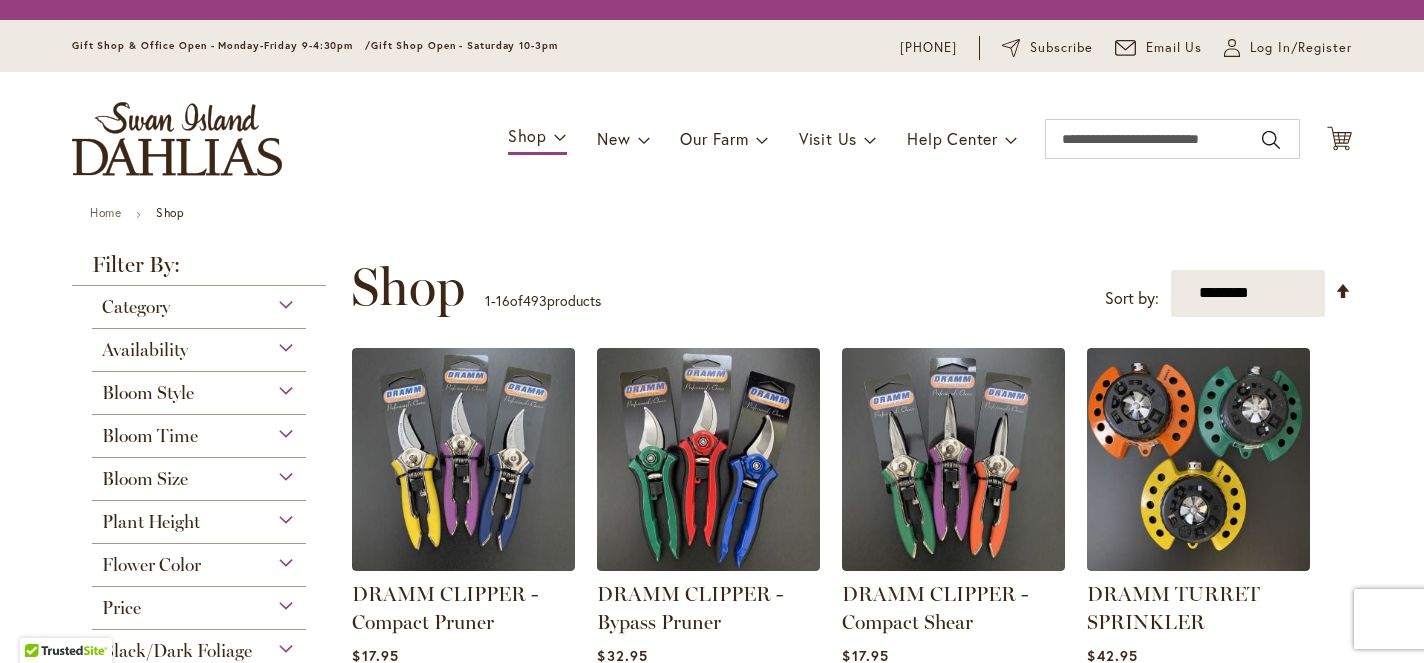 scroll, scrollTop: 0, scrollLeft: 0, axis: both 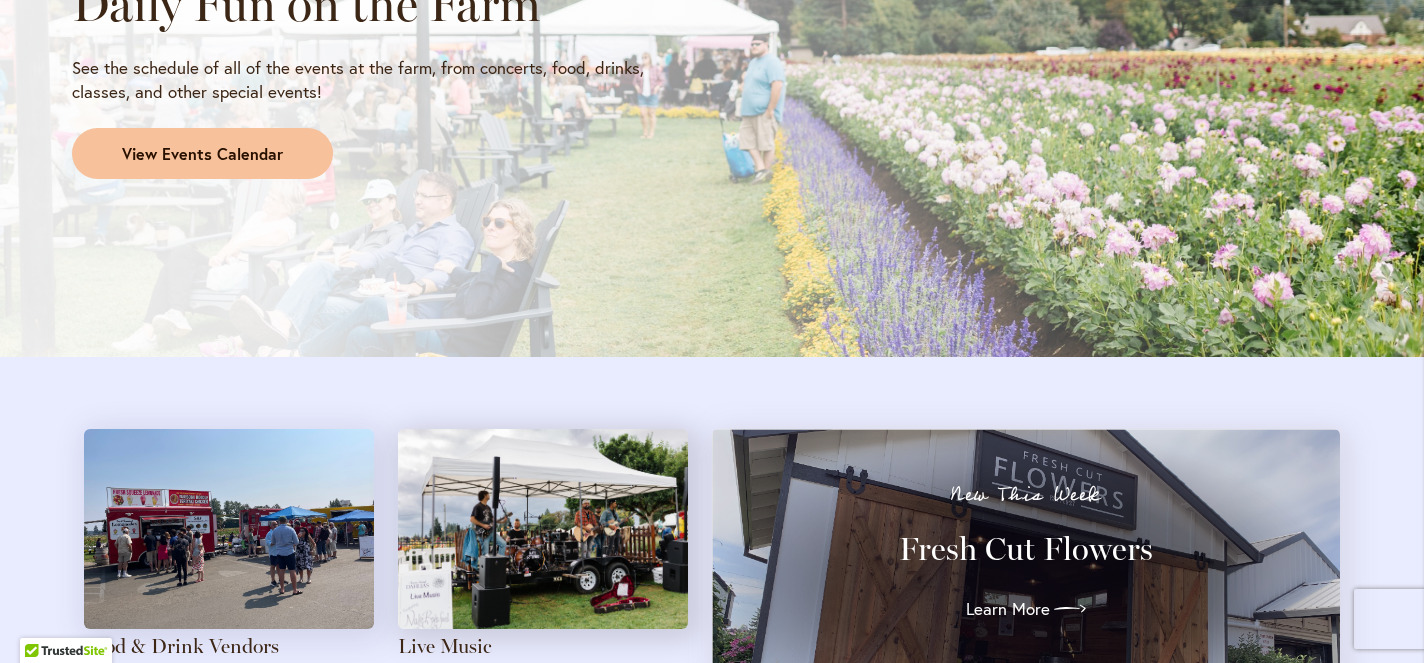 click on "View Events Calendar" at bounding box center [202, 154] 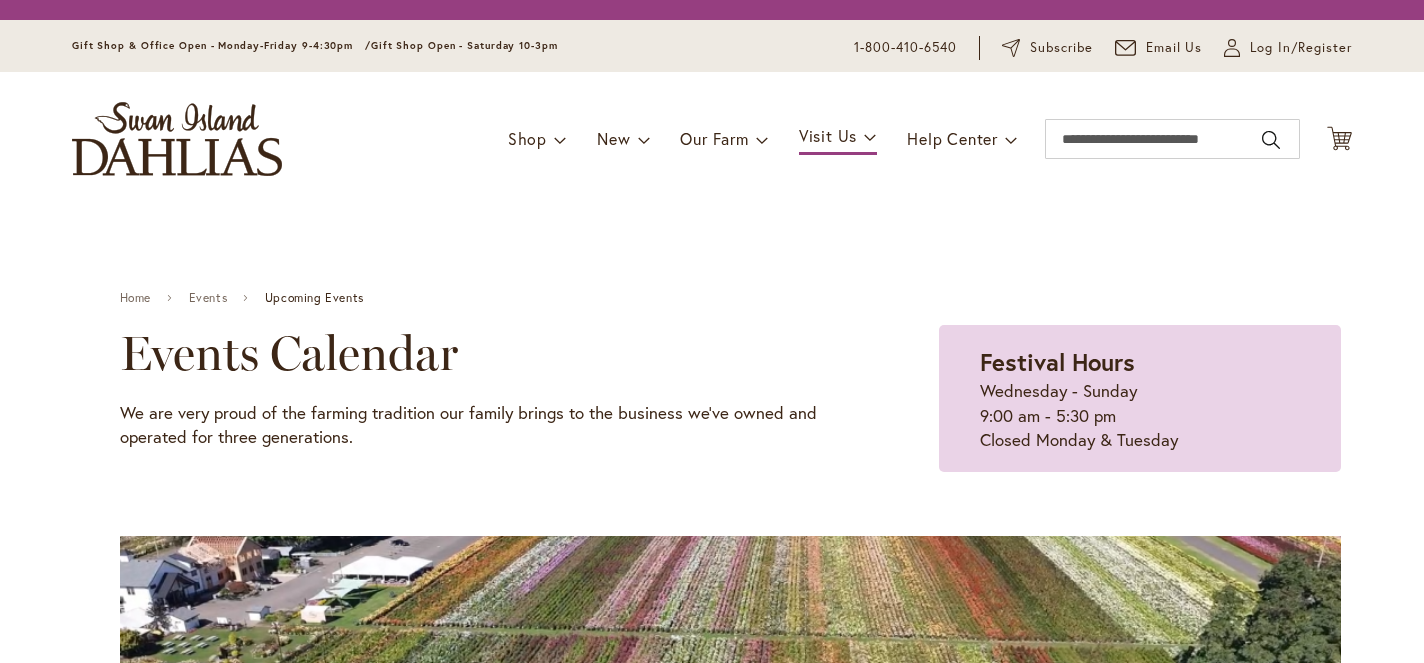scroll, scrollTop: 0, scrollLeft: 0, axis: both 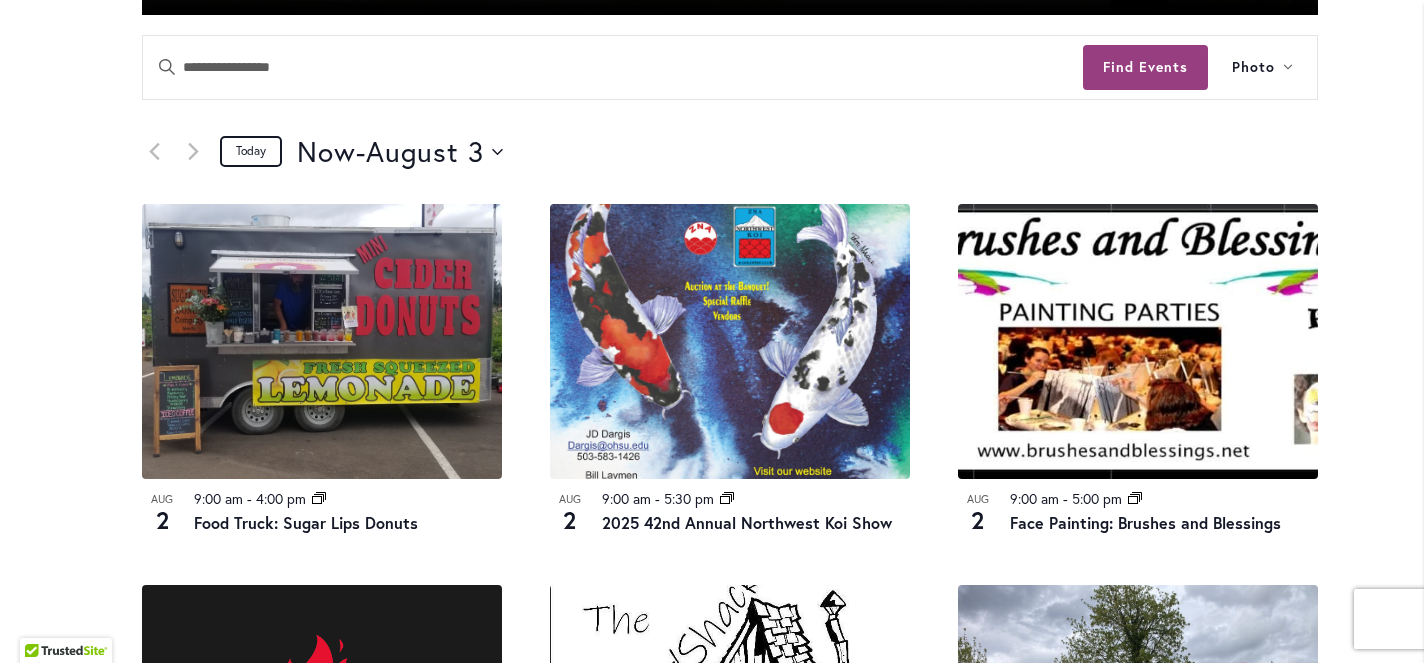 click on "Today" at bounding box center [251, 151] 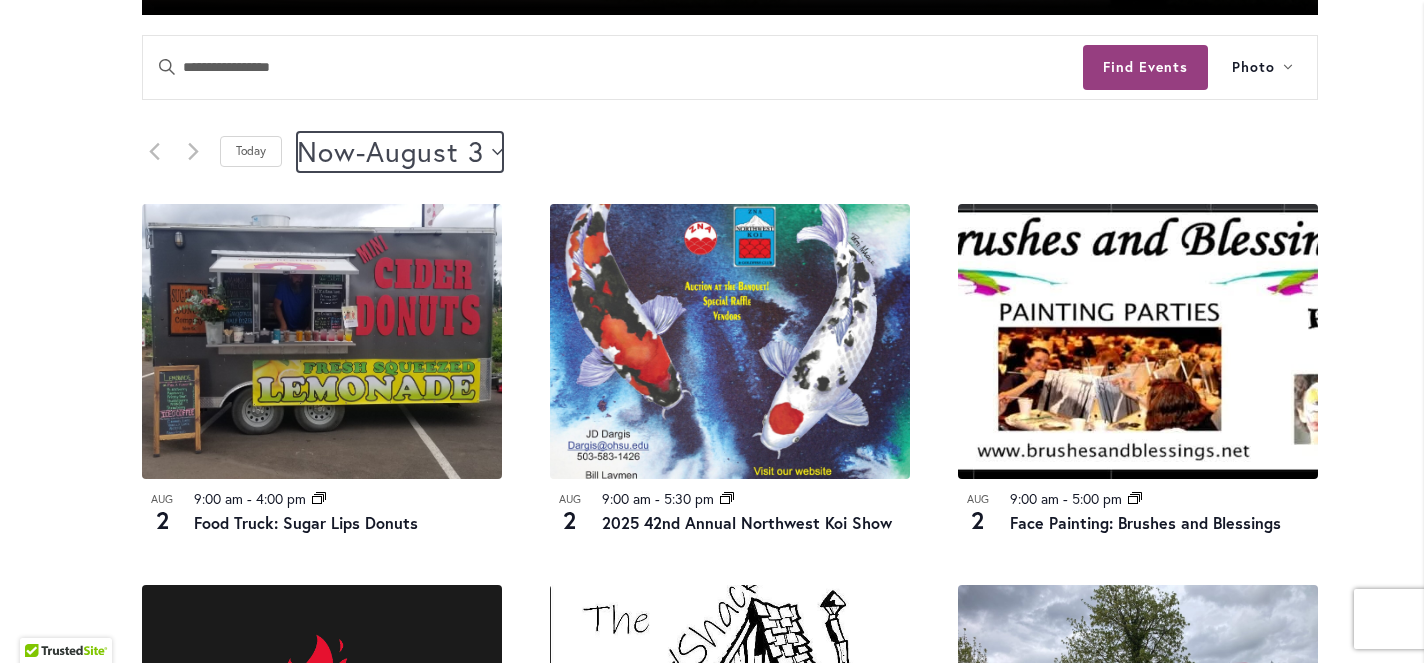 click on "Now
Now
-
8/3/2025
August 3" at bounding box center (400, 152) 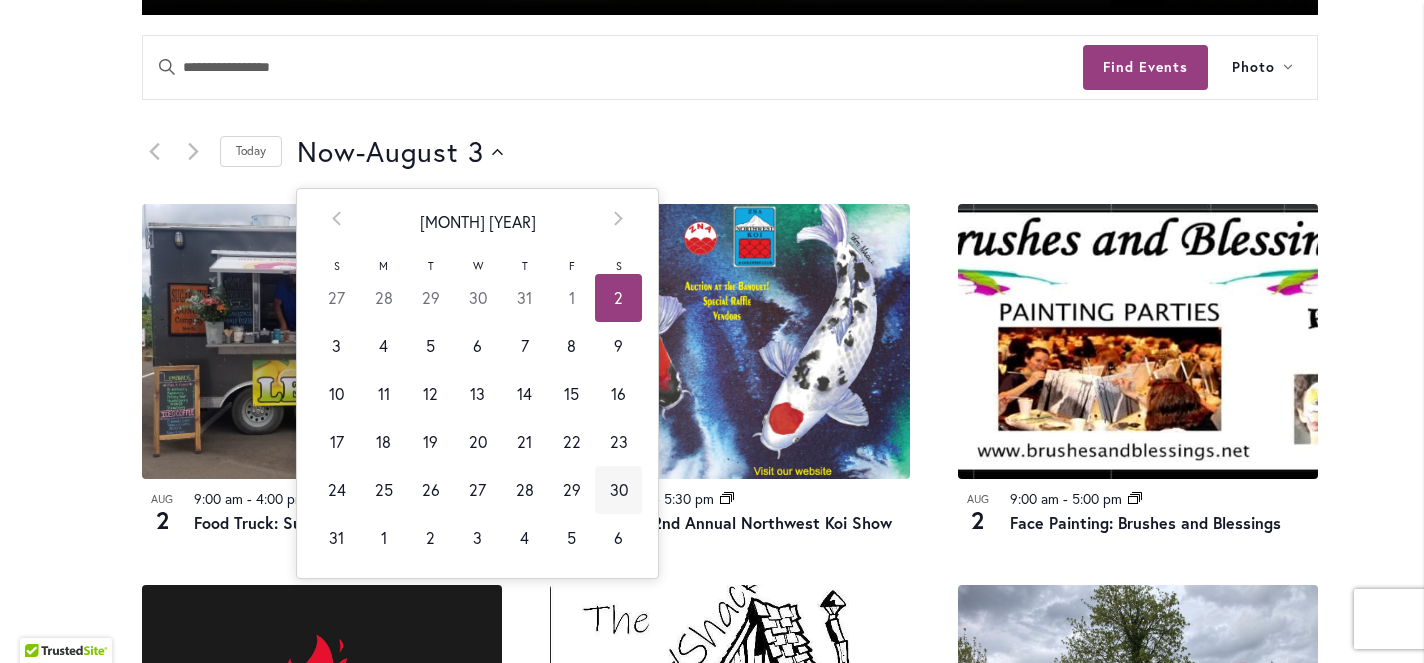 click on "30" at bounding box center (618, 490) 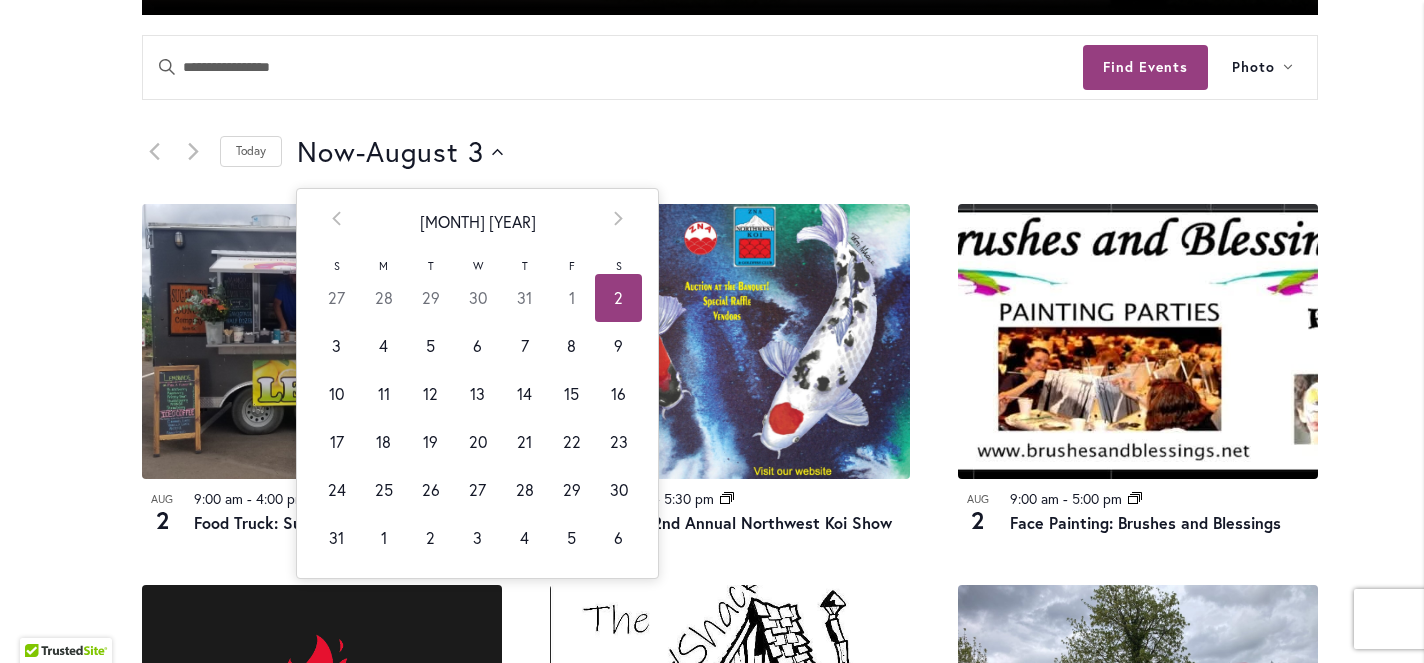 scroll, scrollTop: 0, scrollLeft: 82, axis: horizontal 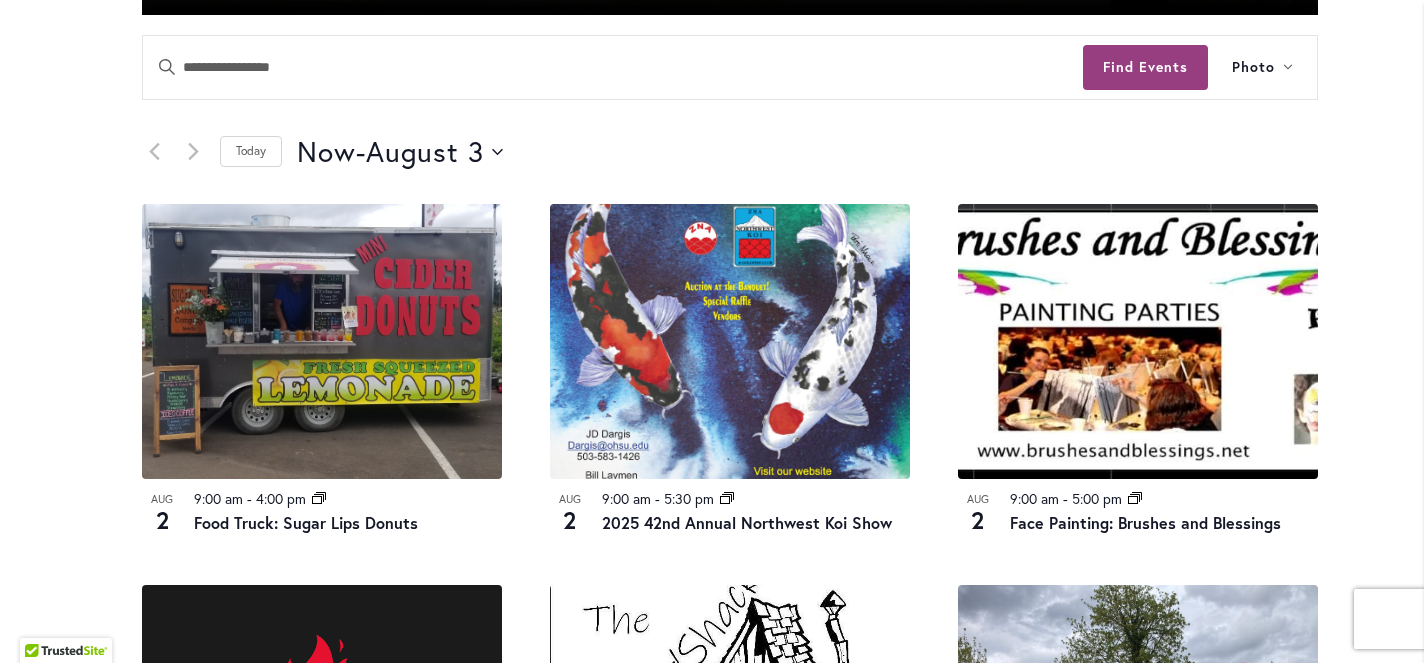 click on "Skip to Content
Gift Shop & Office Open - Monday-Friday 9-4:30pm   /    Gift Shop Open - Saturday 10-3pm
1-800-410-6540
Subscribe
Email Us
My Account
Log In/Register
Toggle Nav
Shop
Dahlia Tubers
Collections
Fresh Cut Dahlias" at bounding box center [712, 644] 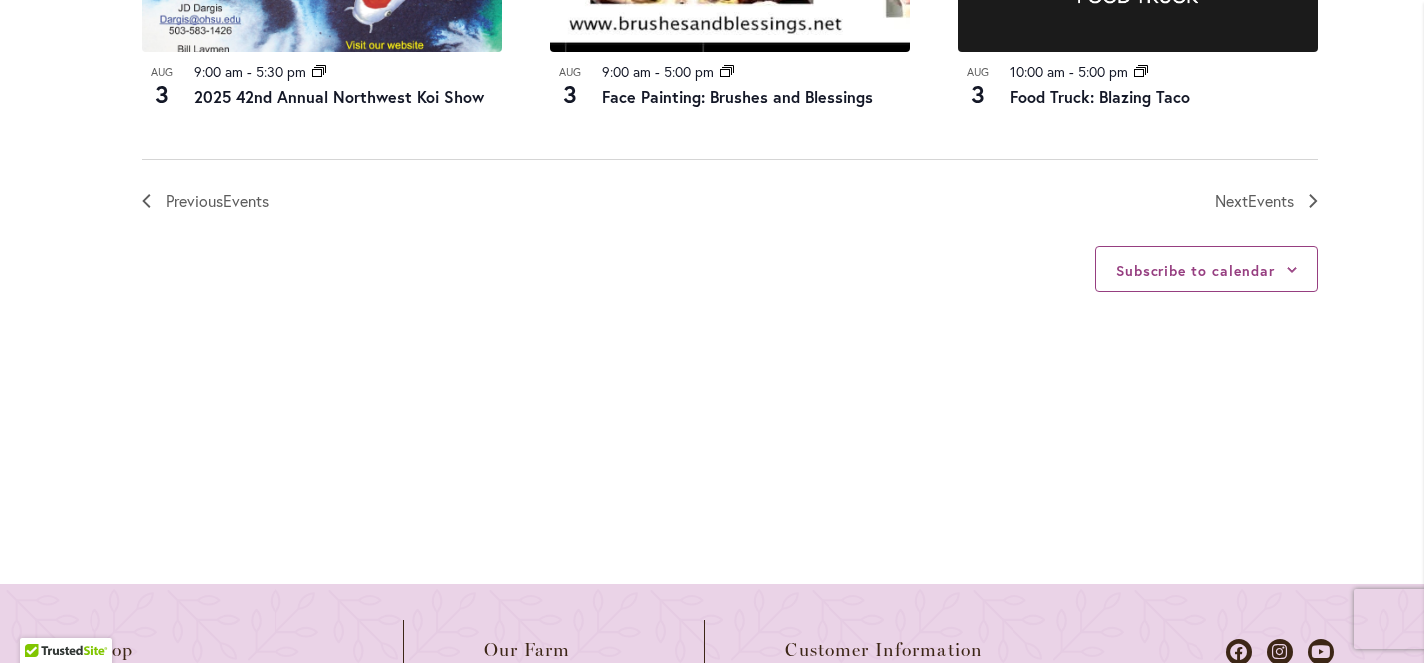 scroll, scrollTop: 2489, scrollLeft: 0, axis: vertical 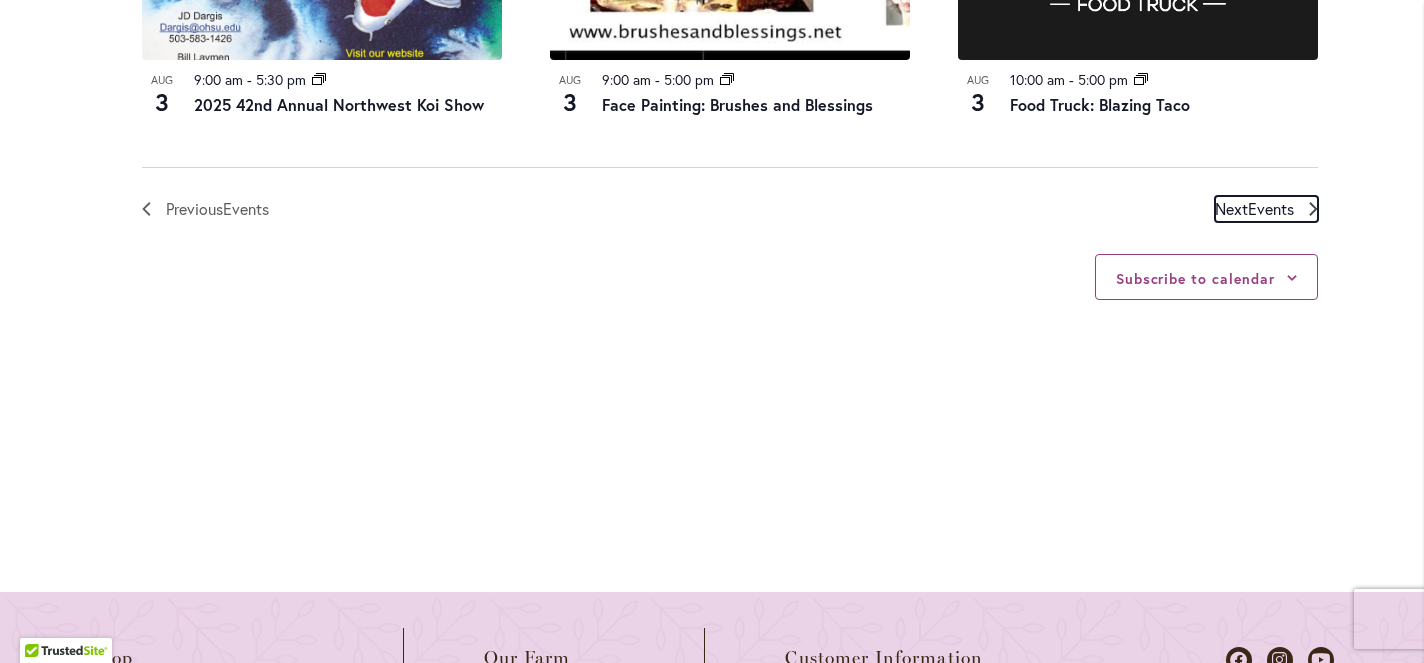 click on "Events" at bounding box center (1271, 208) 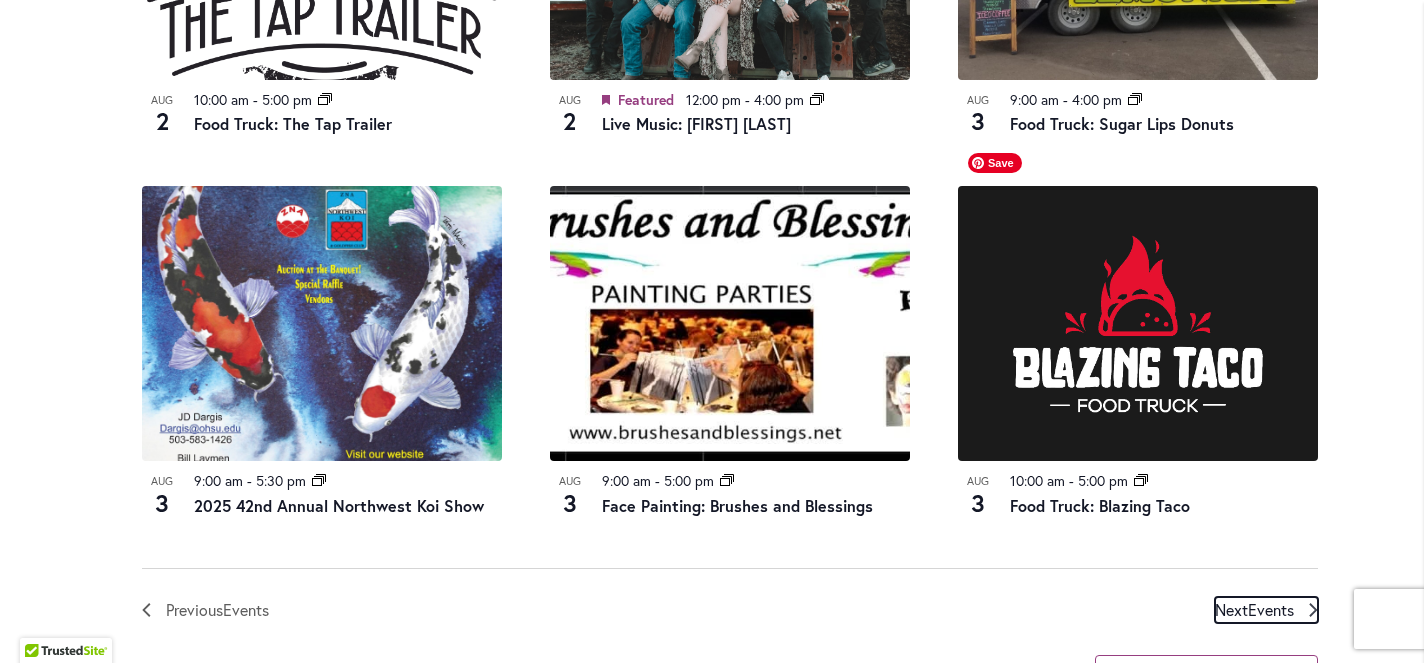 scroll, scrollTop: 2402, scrollLeft: 0, axis: vertical 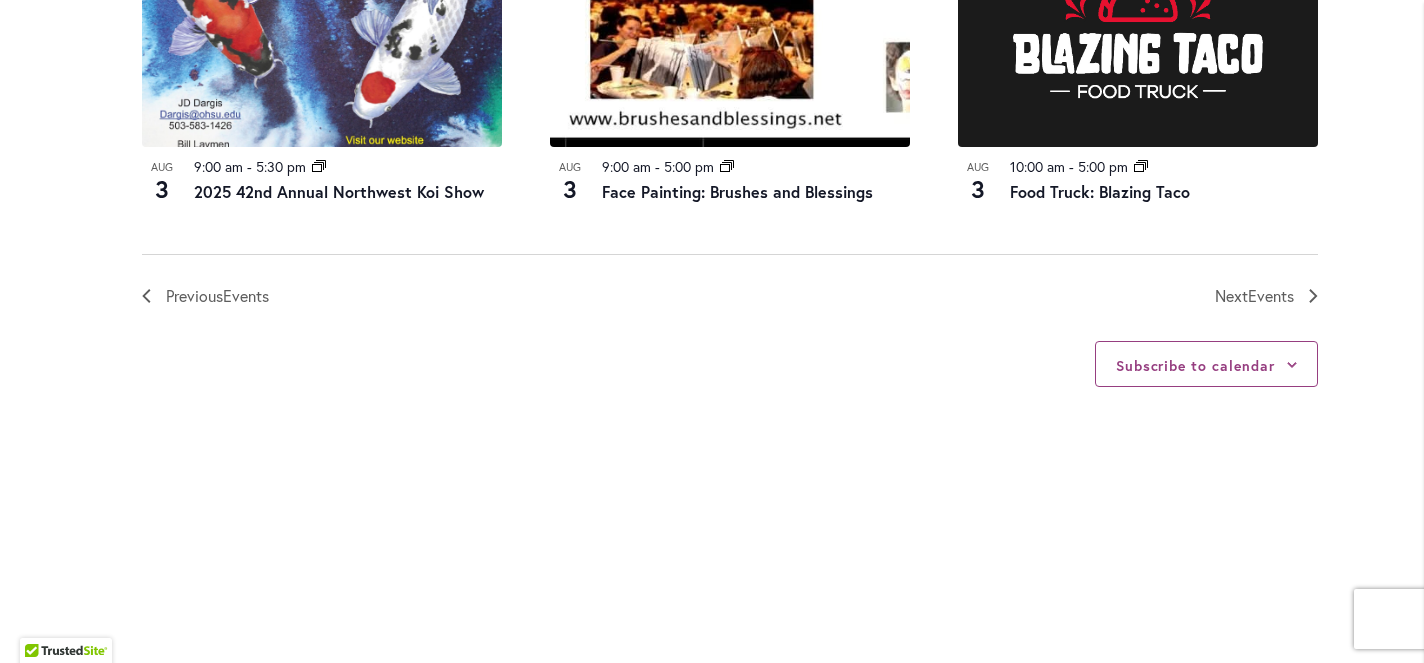 click on "Previous  Events
Today
Next  Events" at bounding box center (730, 281) 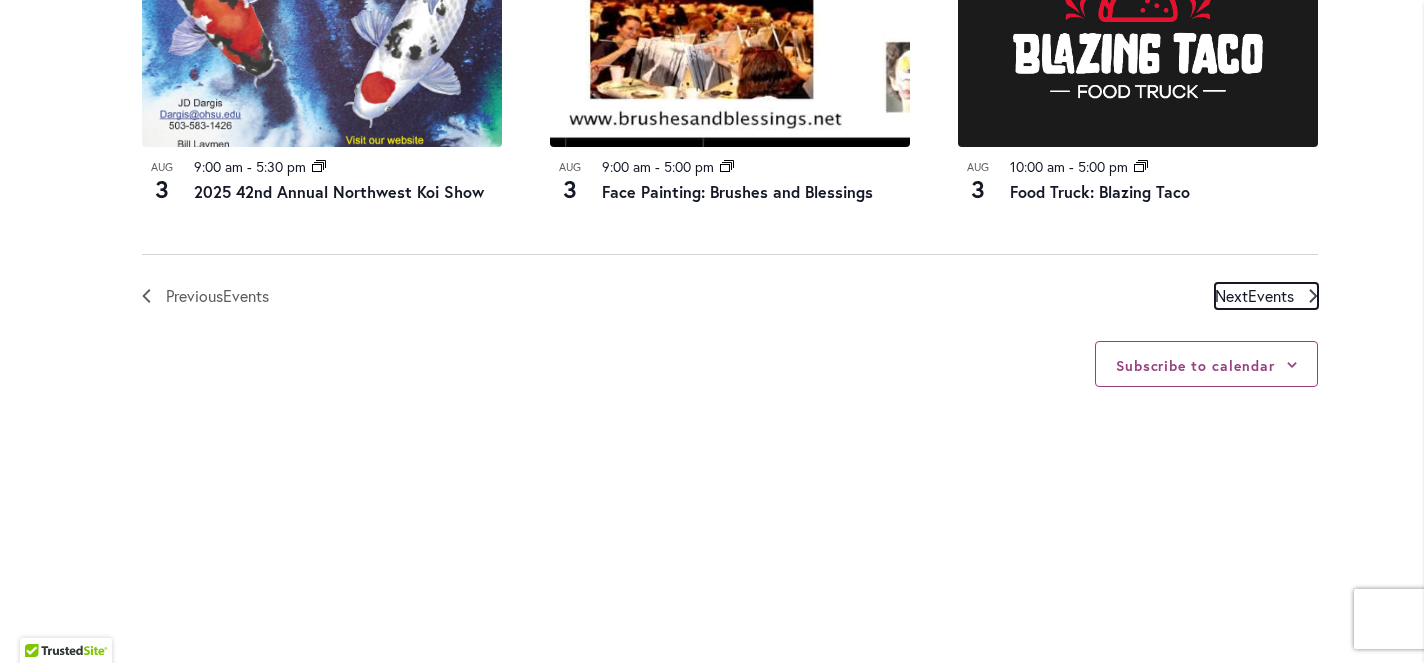 click on "Events" at bounding box center [1271, 295] 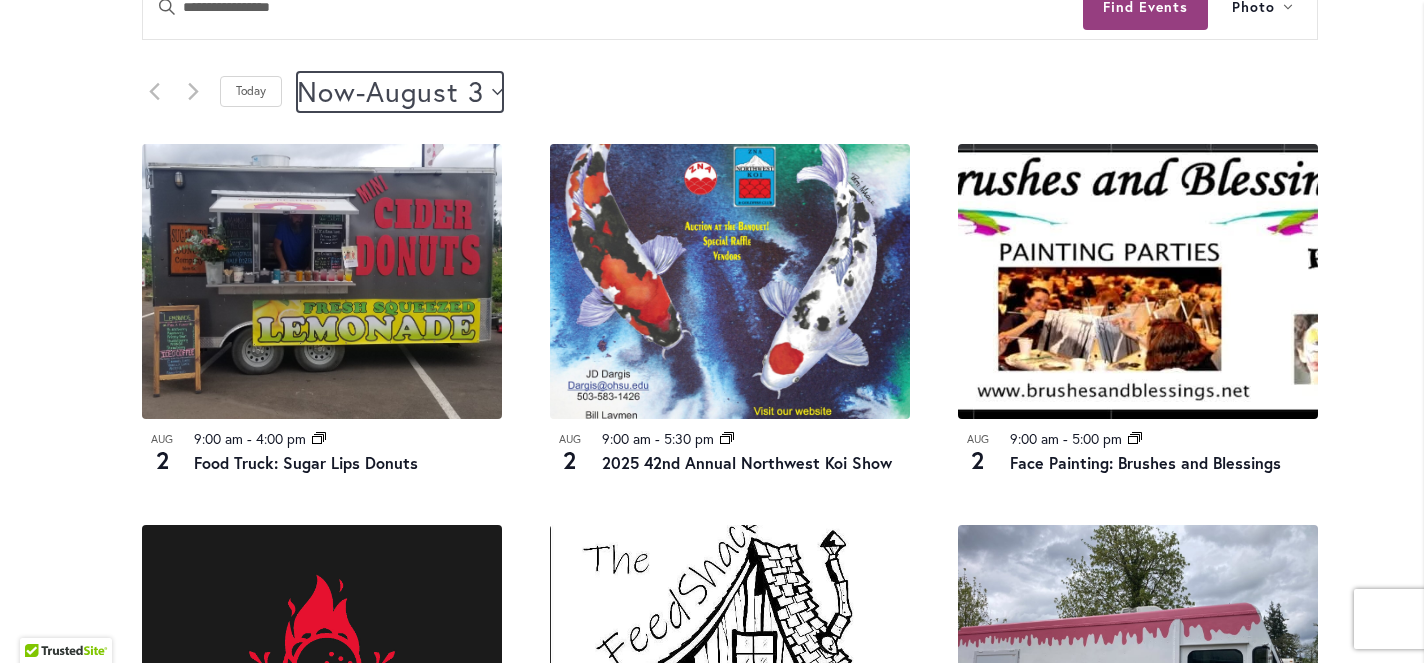 click on "Now" at bounding box center (326, 92) 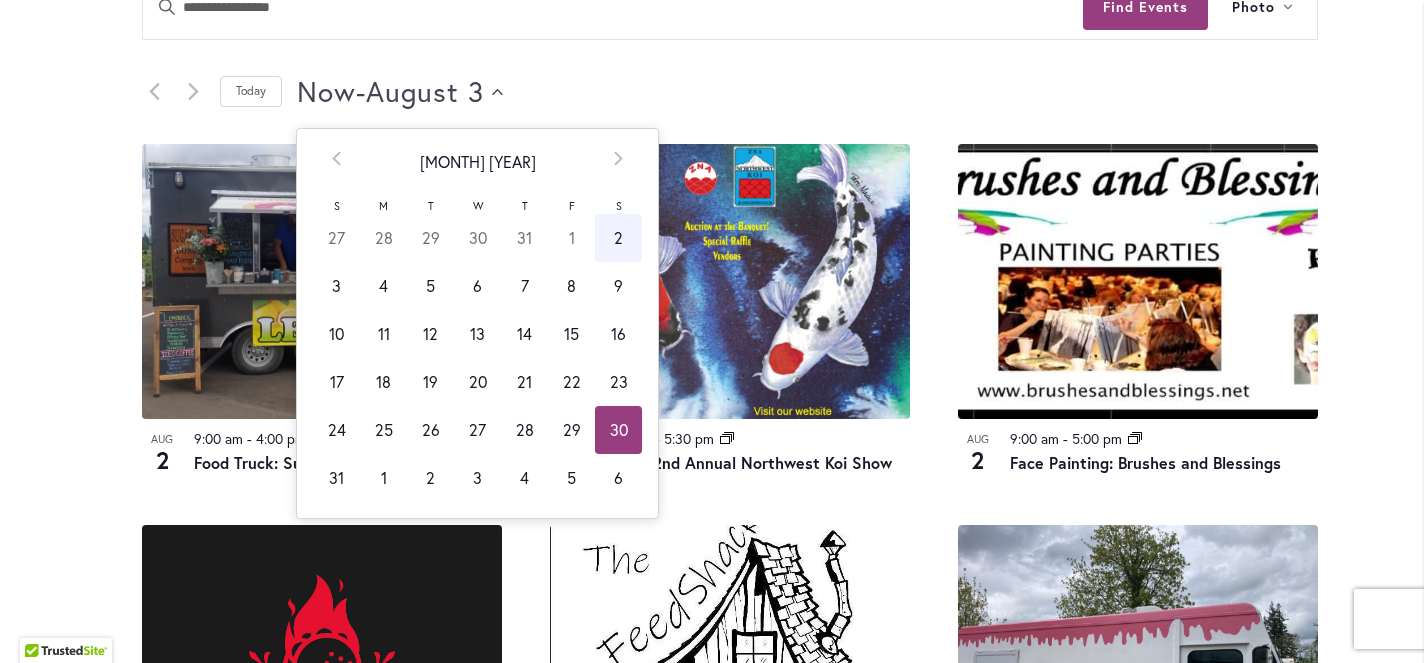 scroll, scrollTop: 0, scrollLeft: 82, axis: horizontal 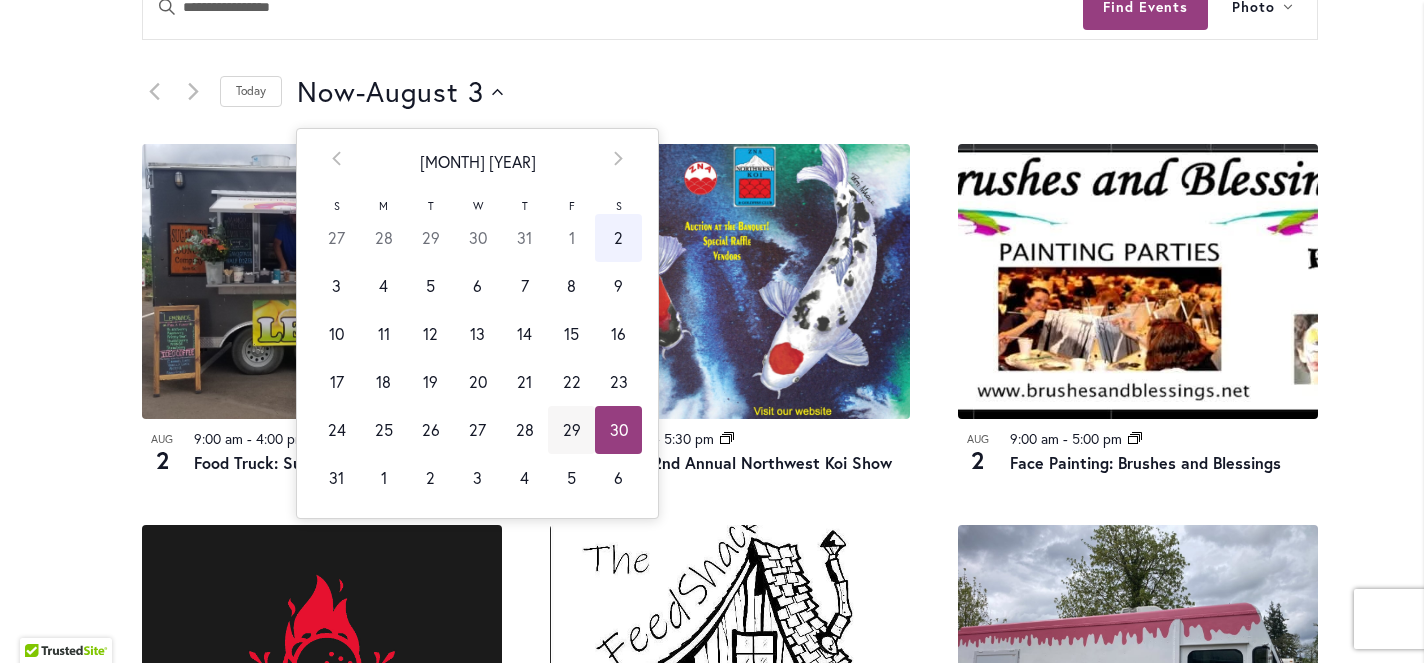 click on "29" at bounding box center [571, 430] 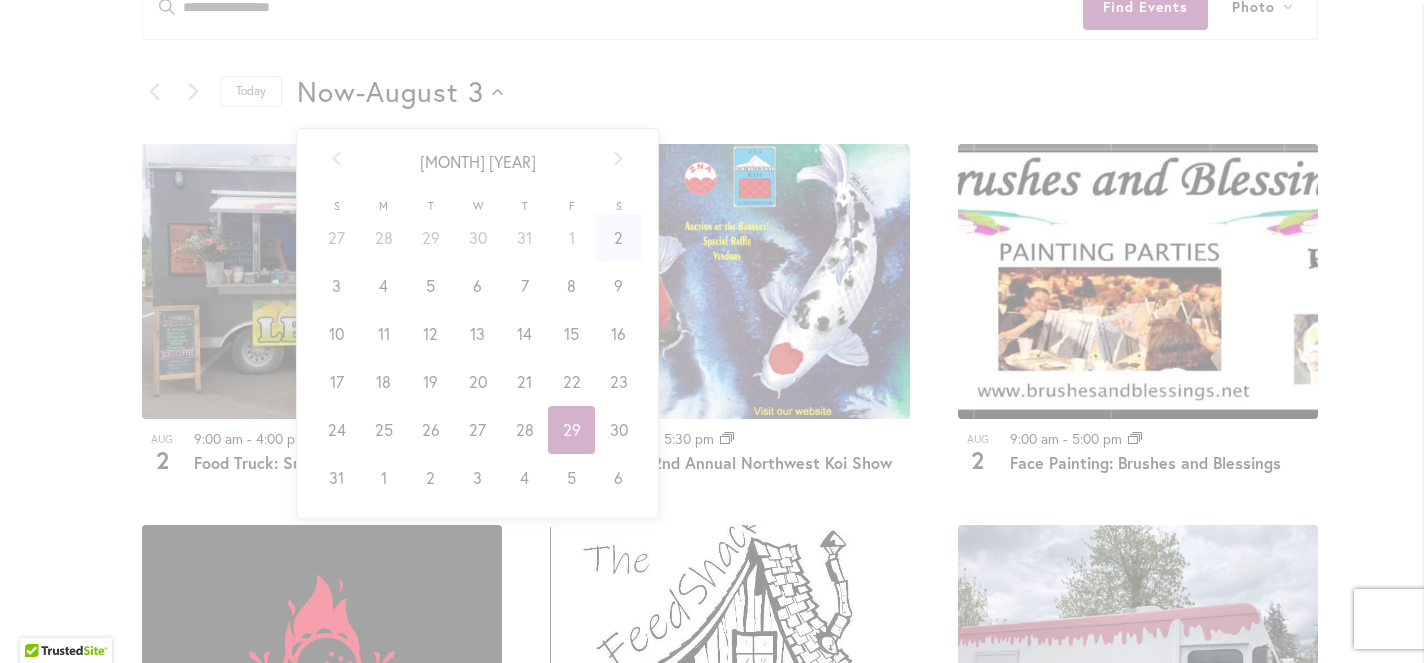 scroll, scrollTop: 0, scrollLeft: 81, axis: horizontal 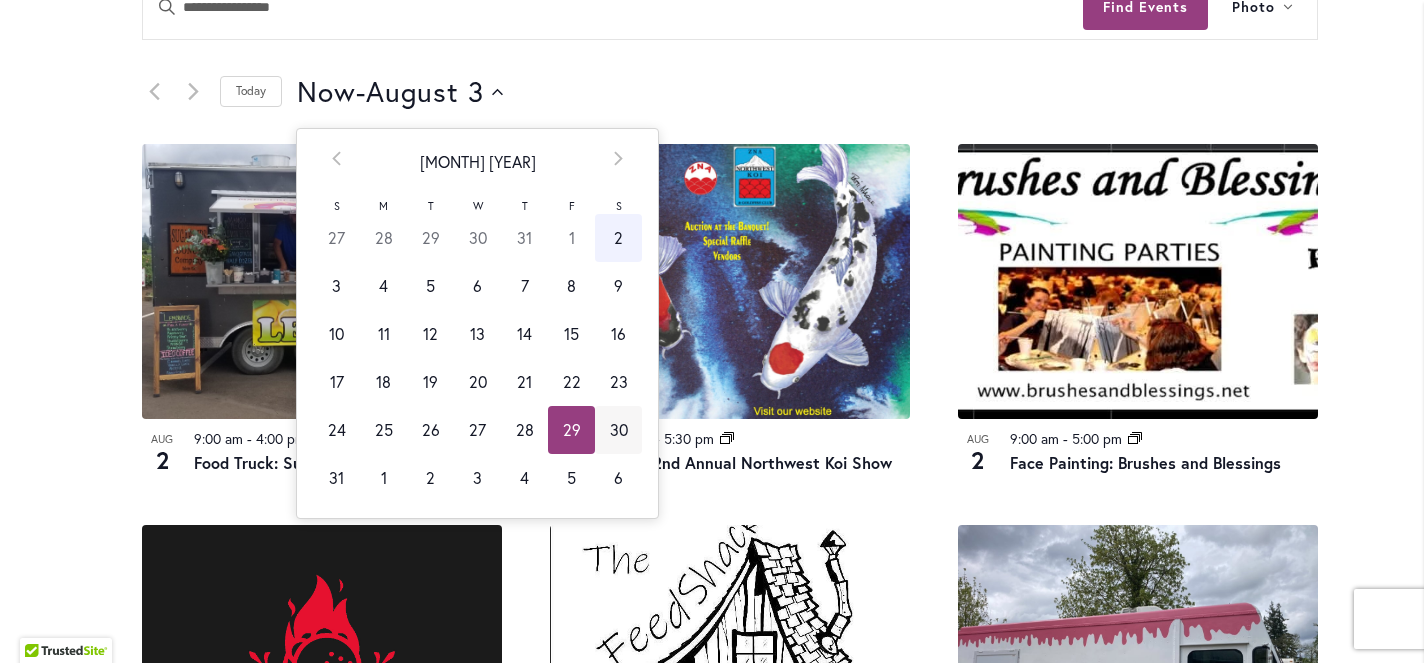 click on "30" at bounding box center (618, 430) 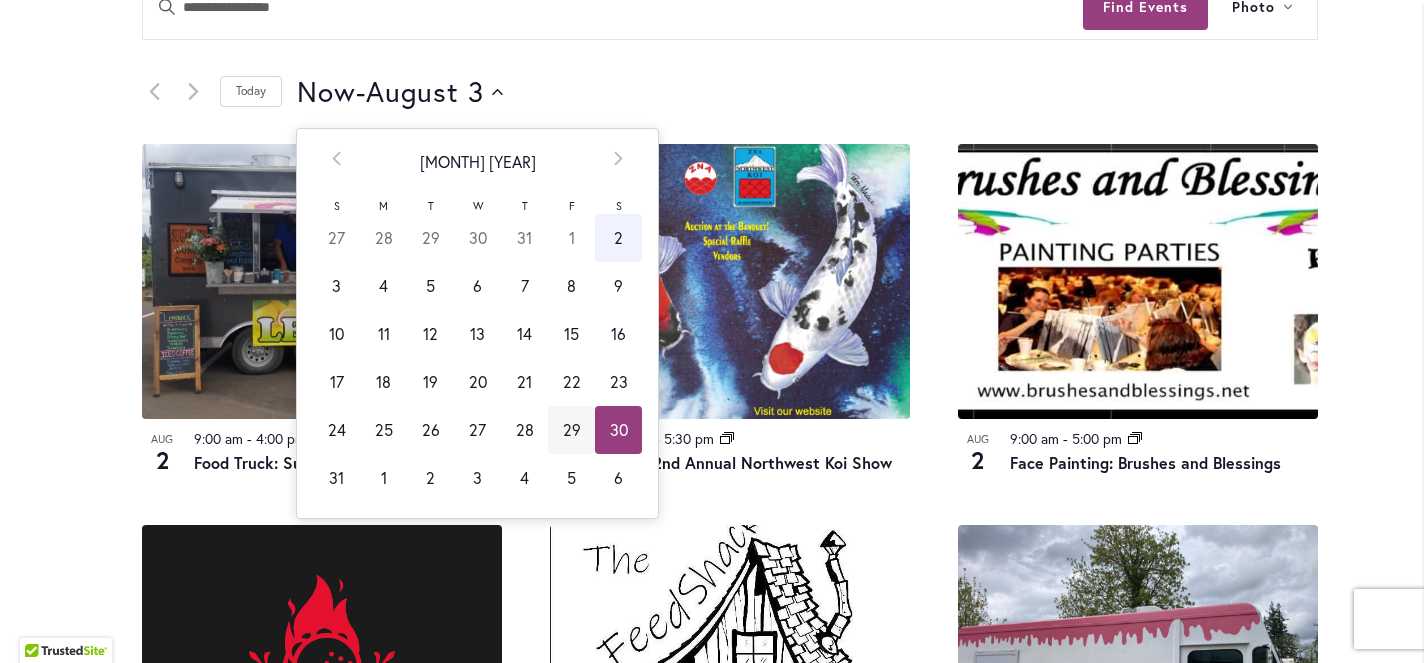 click on "29" at bounding box center [571, 430] 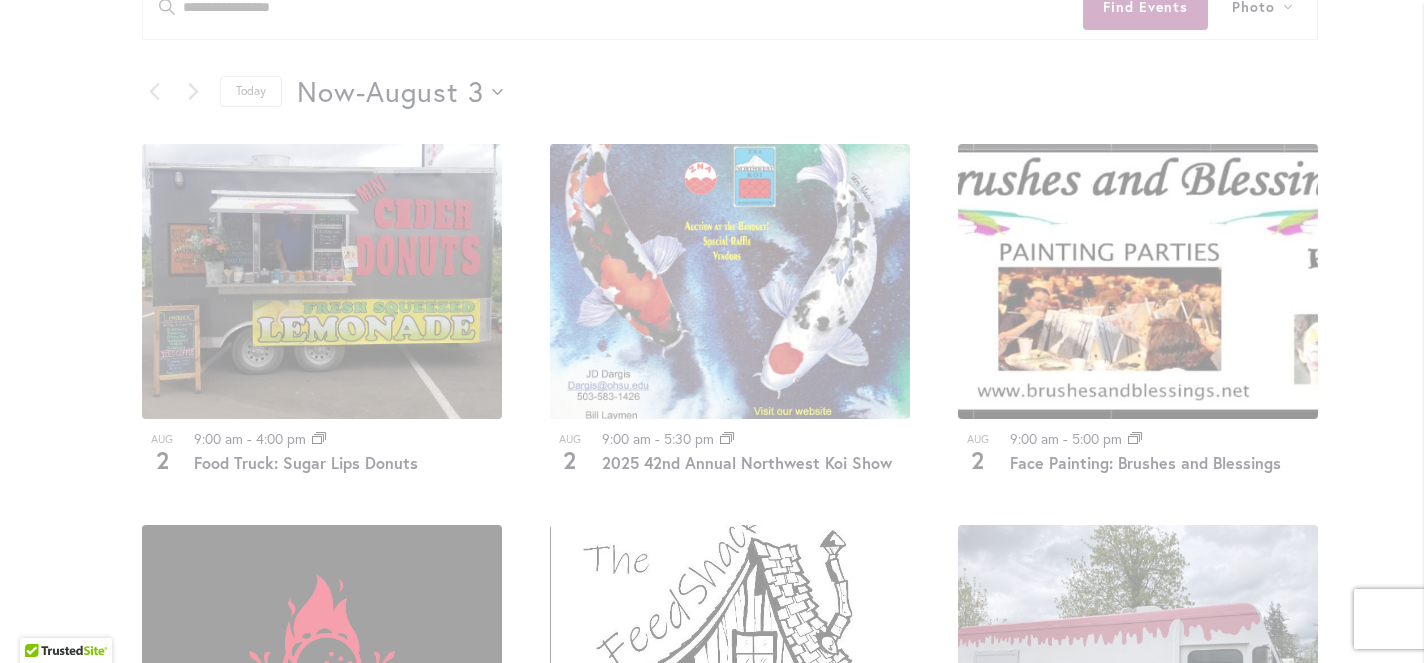 click on "12 events found." at bounding box center [730, 627] 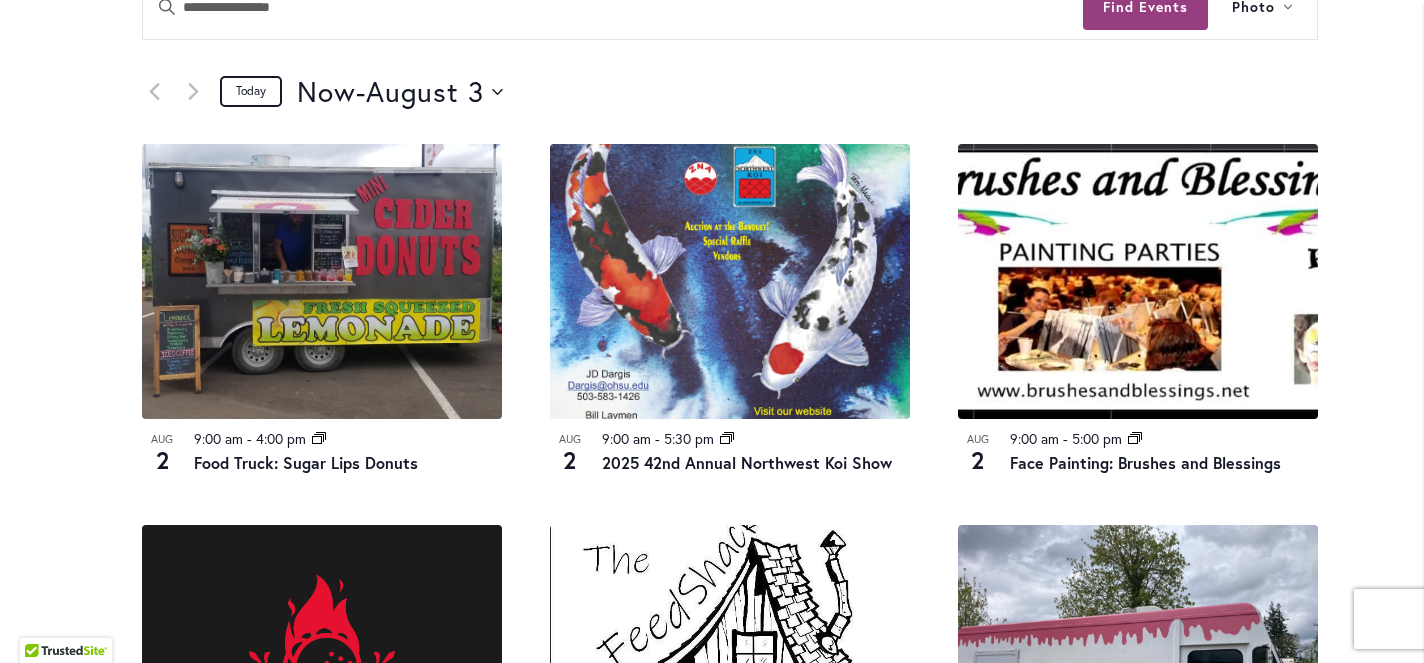 click on "Today" at bounding box center [251, 91] 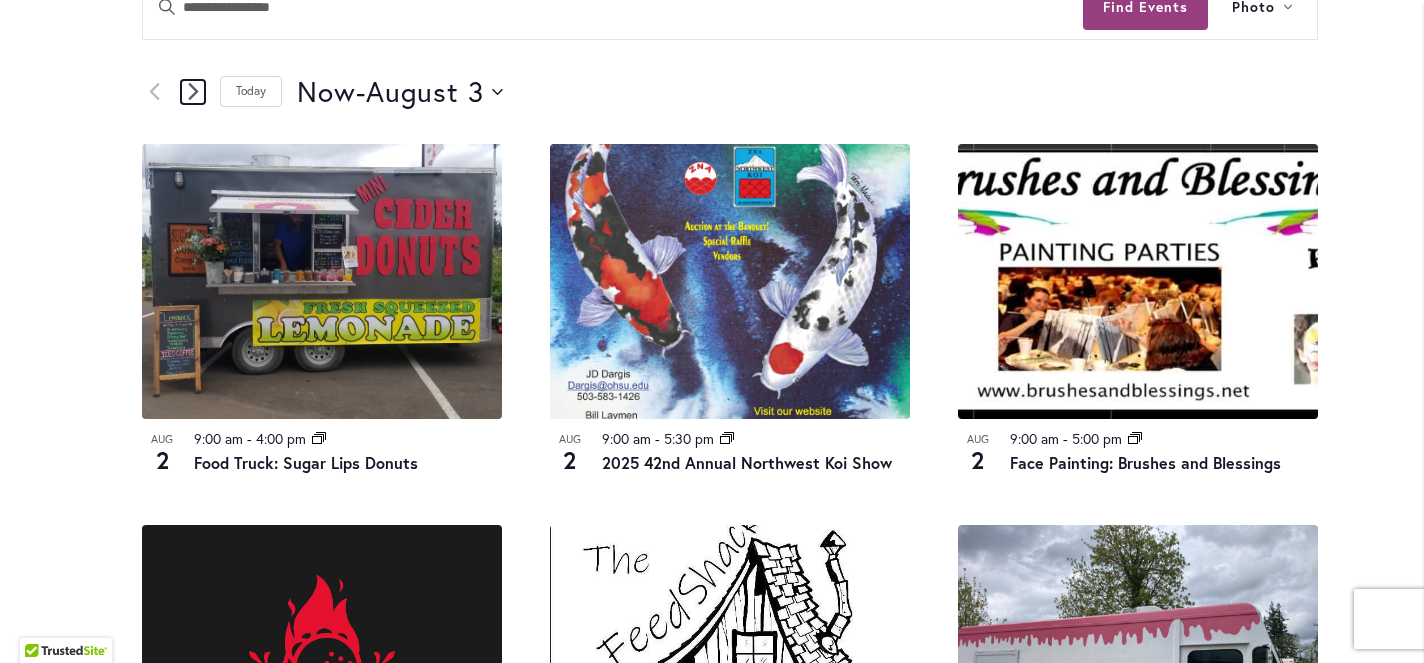 click 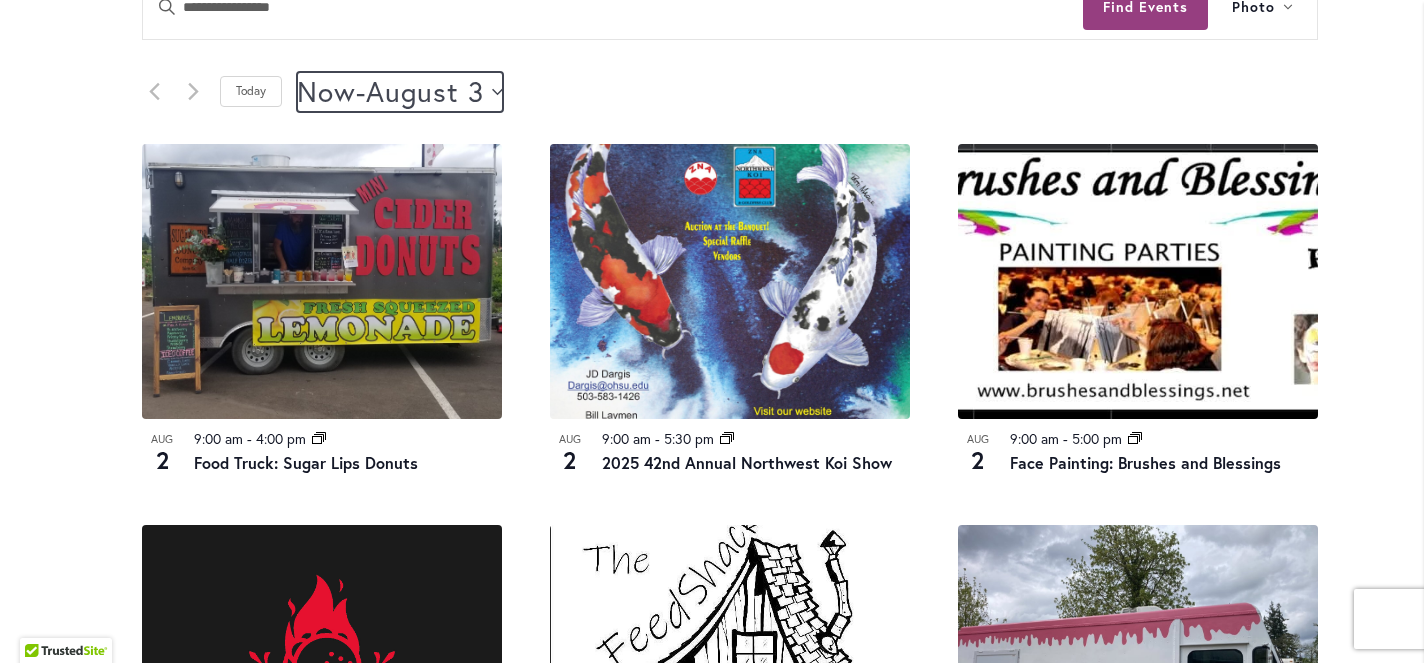 click on "Now
Now
-
8/3/2025
August 3" at bounding box center (400, 92) 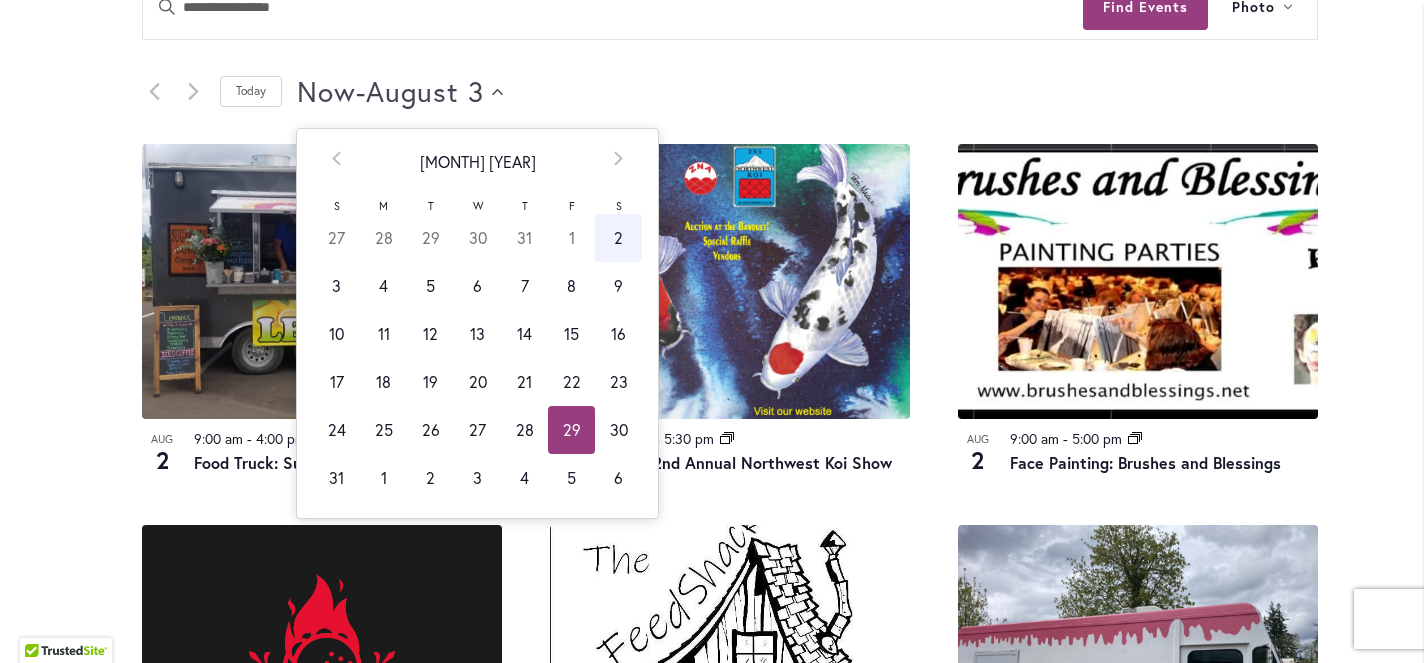 scroll, scrollTop: 0, scrollLeft: 81, axis: horizontal 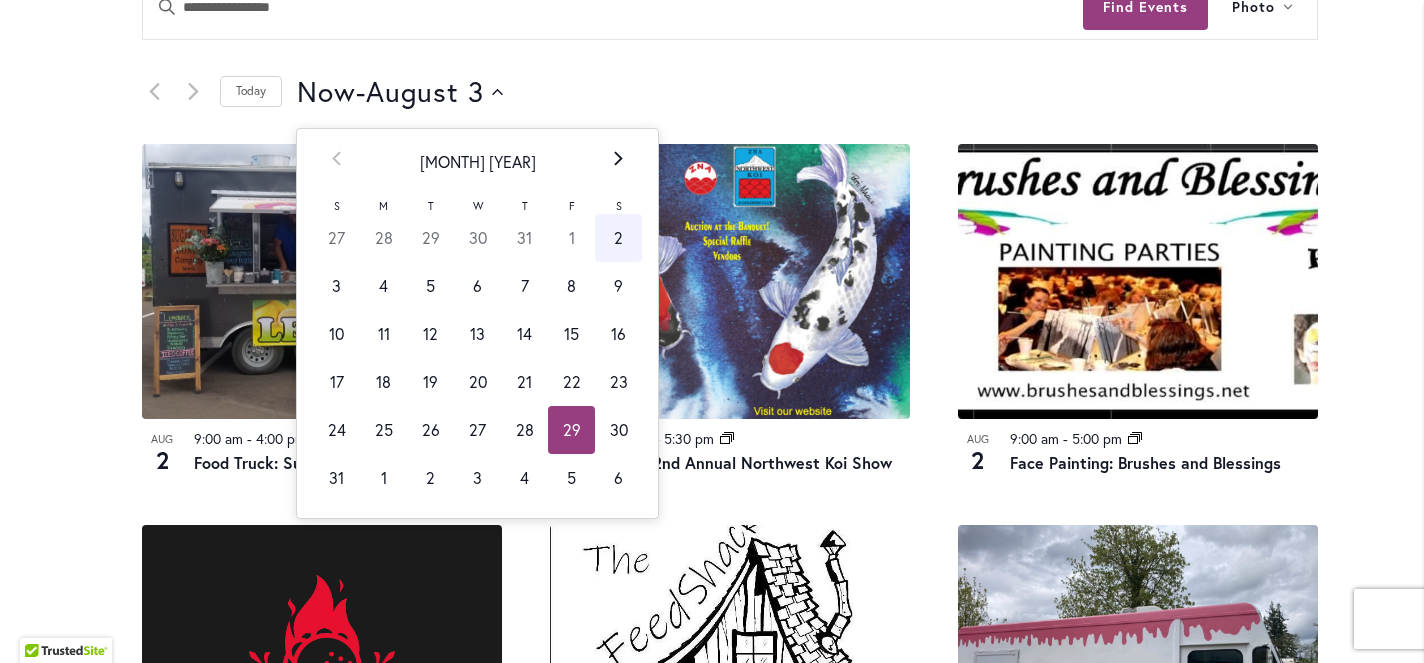 click 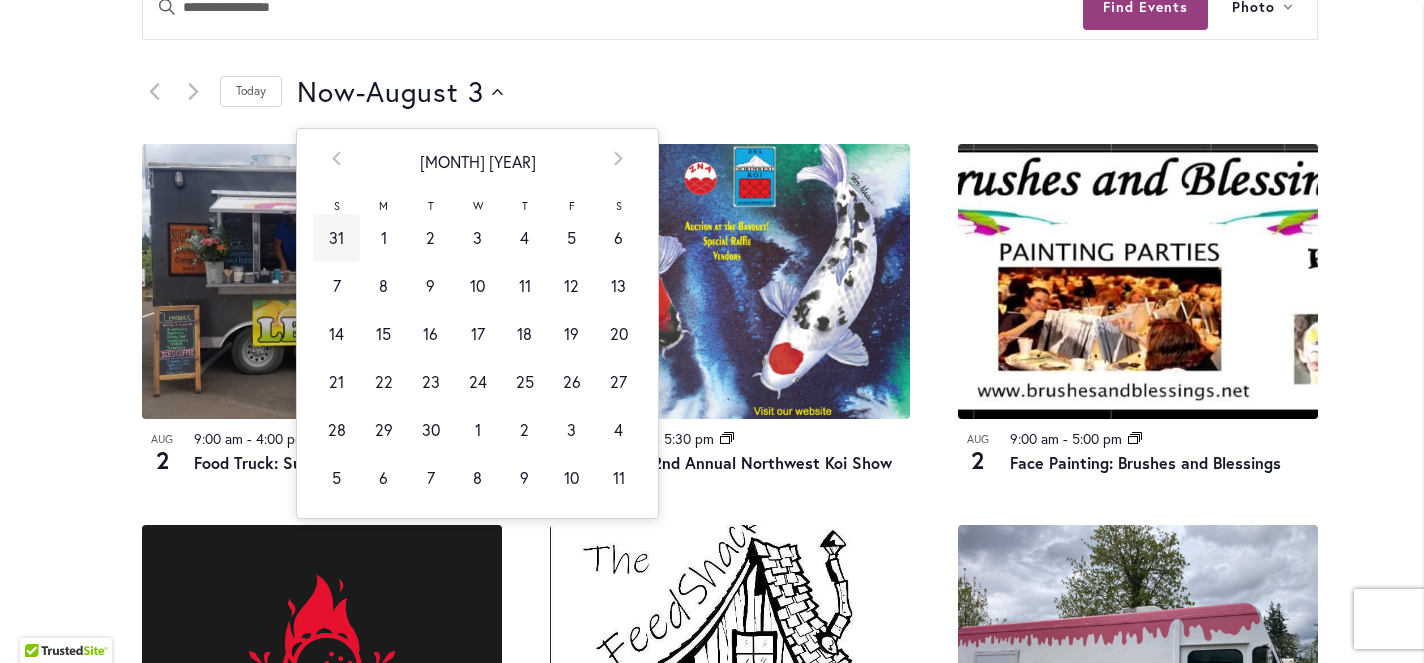 scroll, scrollTop: 0, scrollLeft: 0, axis: both 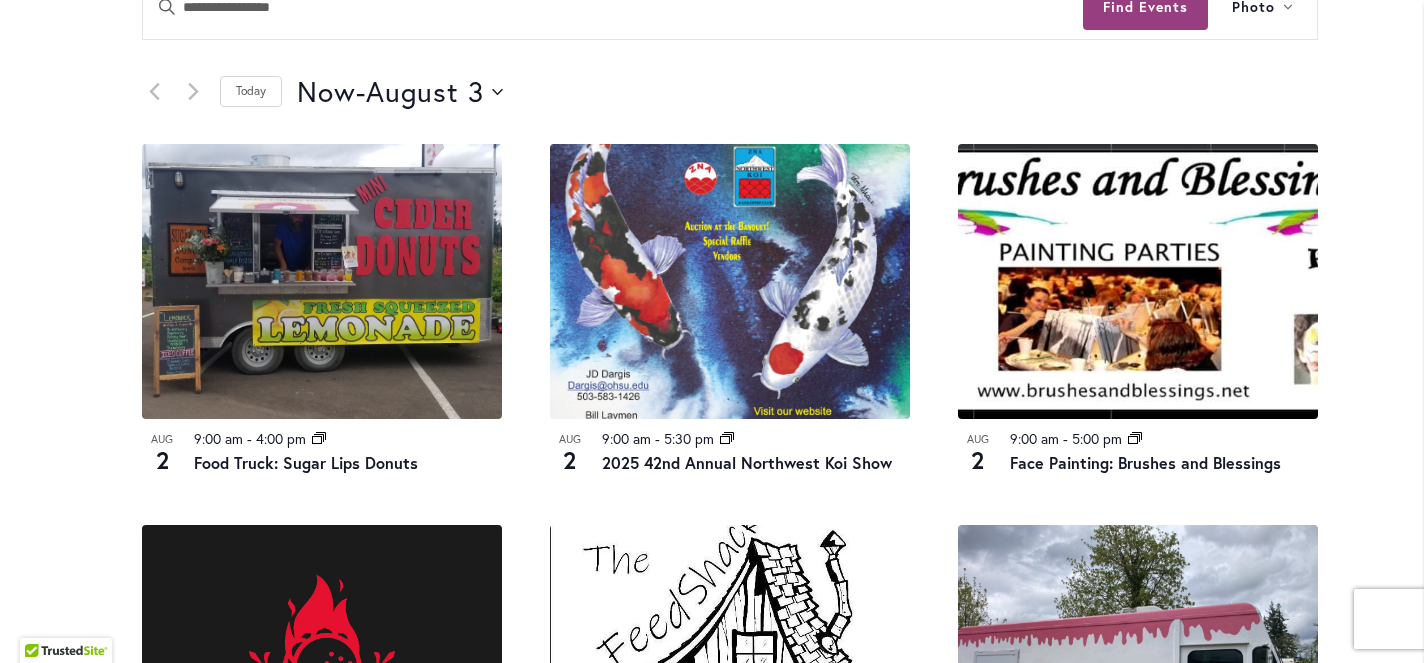 click on "Now
Now
-
8/3/2025
August 3
Select date.
*********" at bounding box center [807, 92] 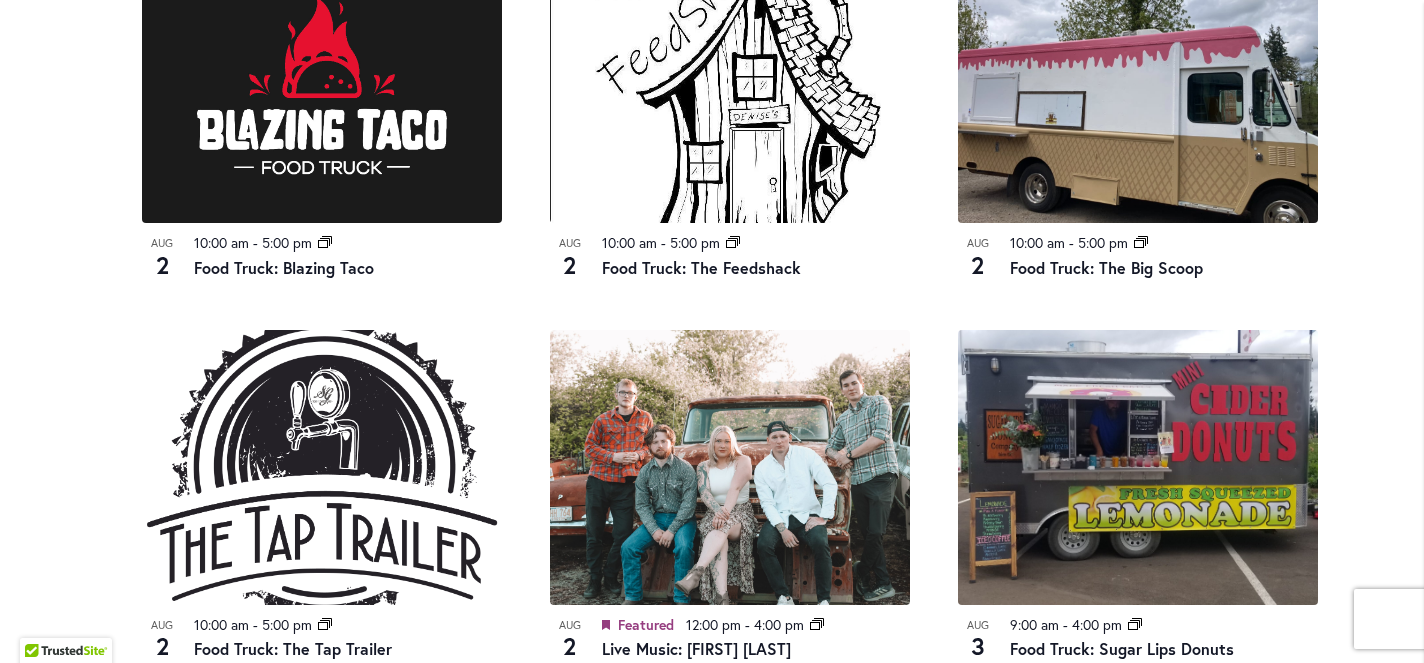 scroll, scrollTop: 2304, scrollLeft: 0, axis: vertical 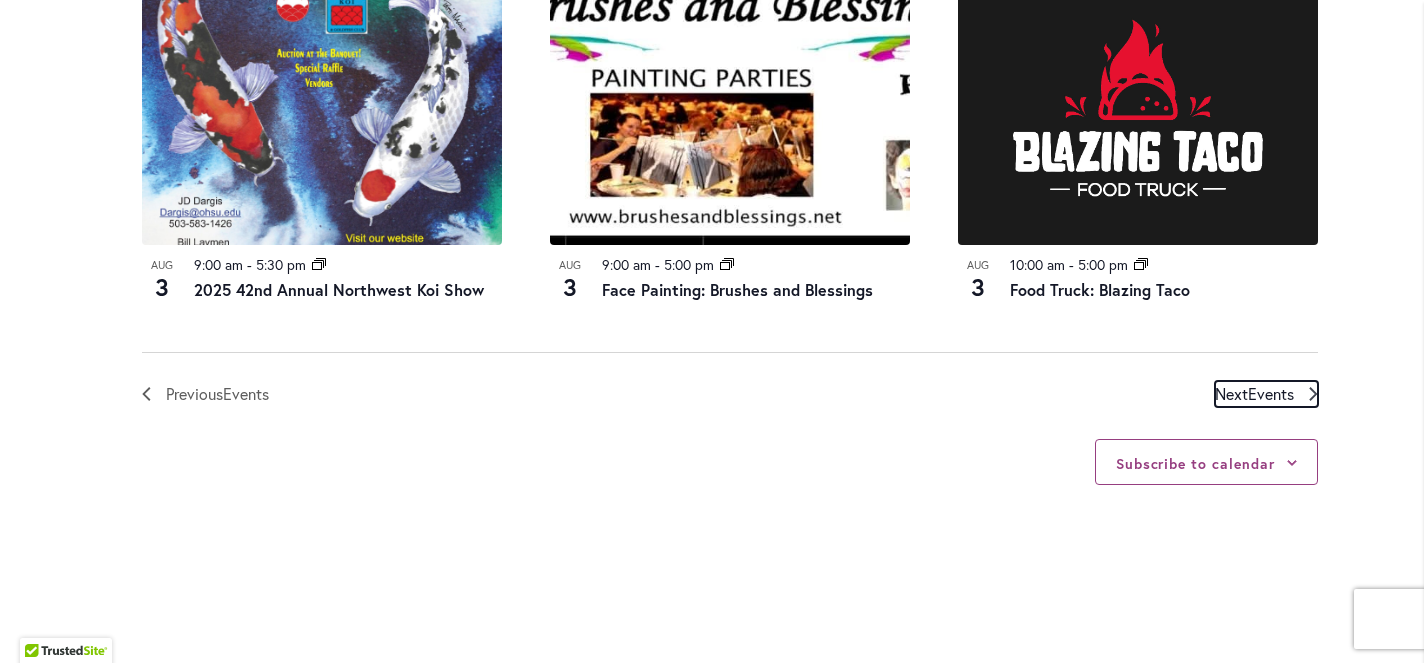 click on "Events" at bounding box center (1271, 393) 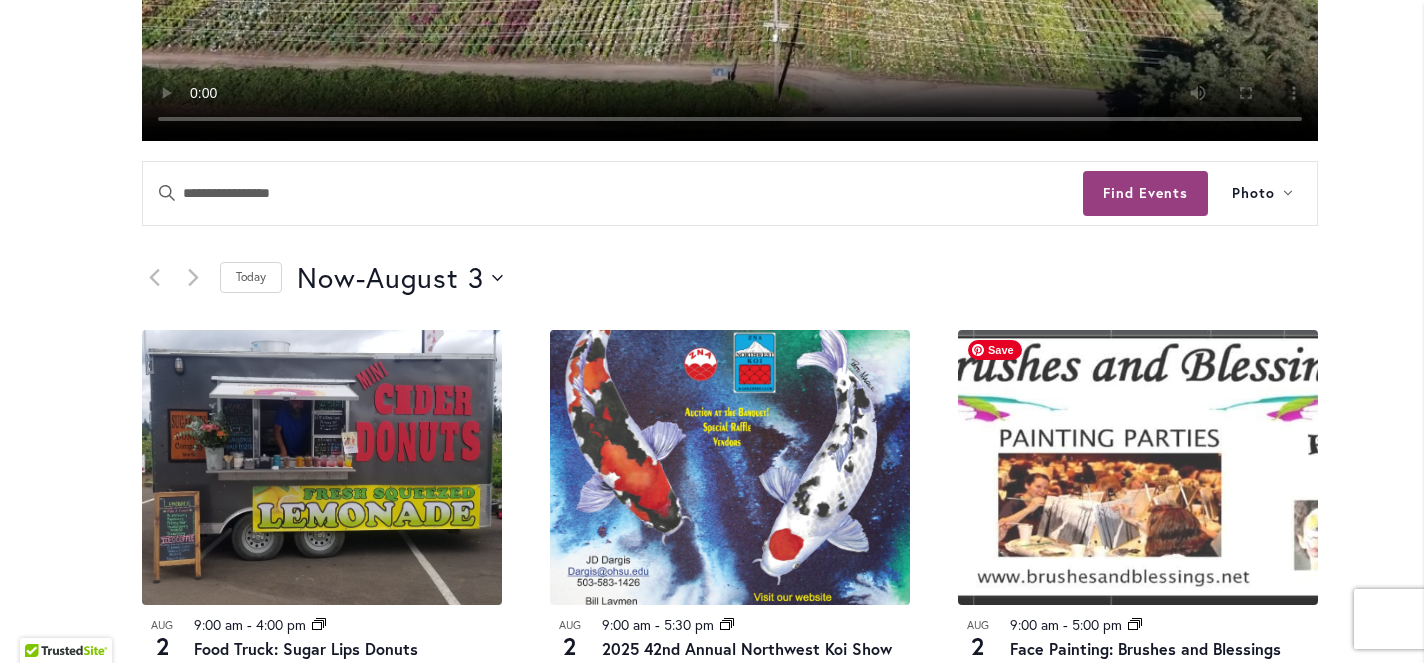 scroll, scrollTop: 0, scrollLeft: 0, axis: both 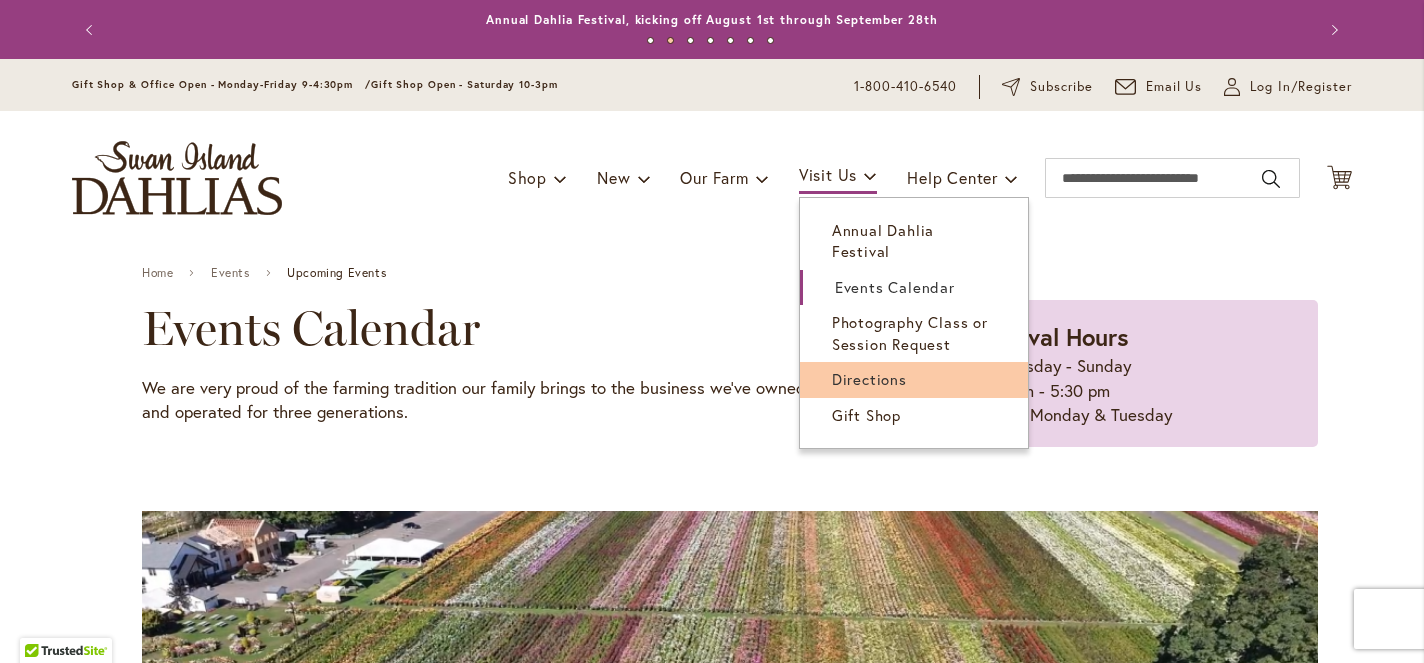 click on "Directions" at bounding box center (869, 379) 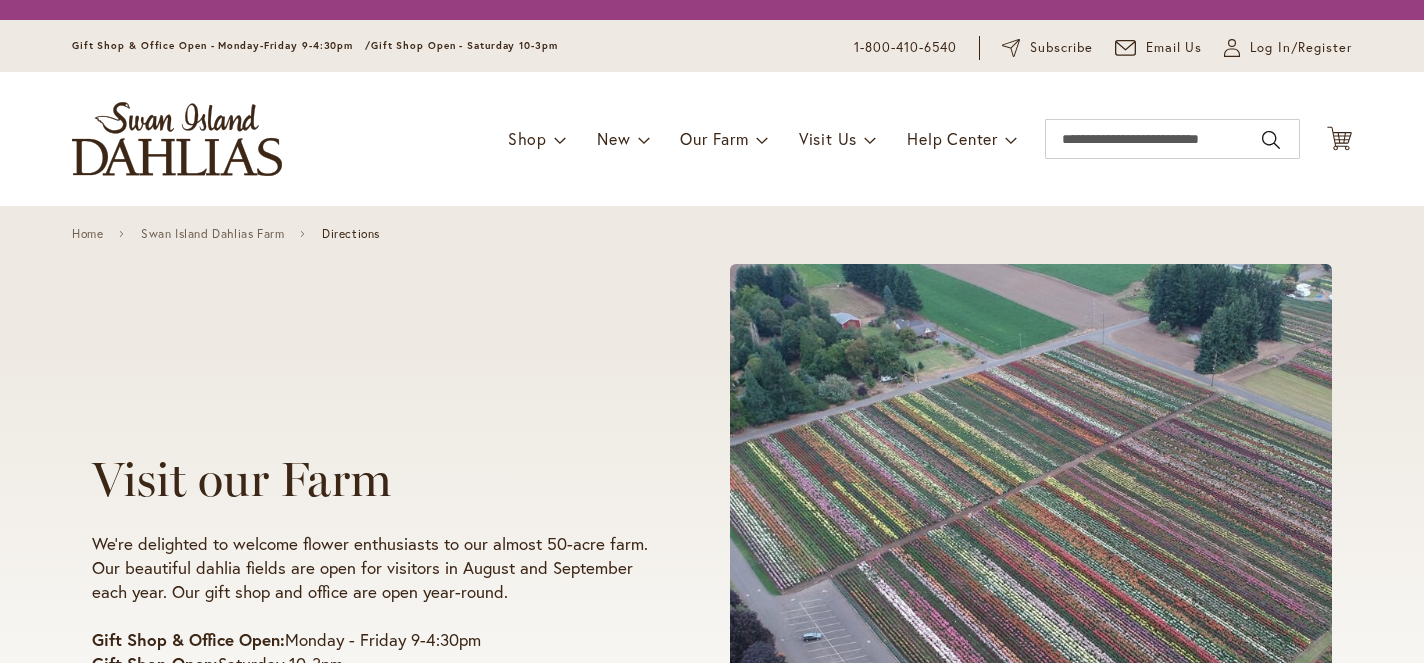 scroll, scrollTop: 0, scrollLeft: 0, axis: both 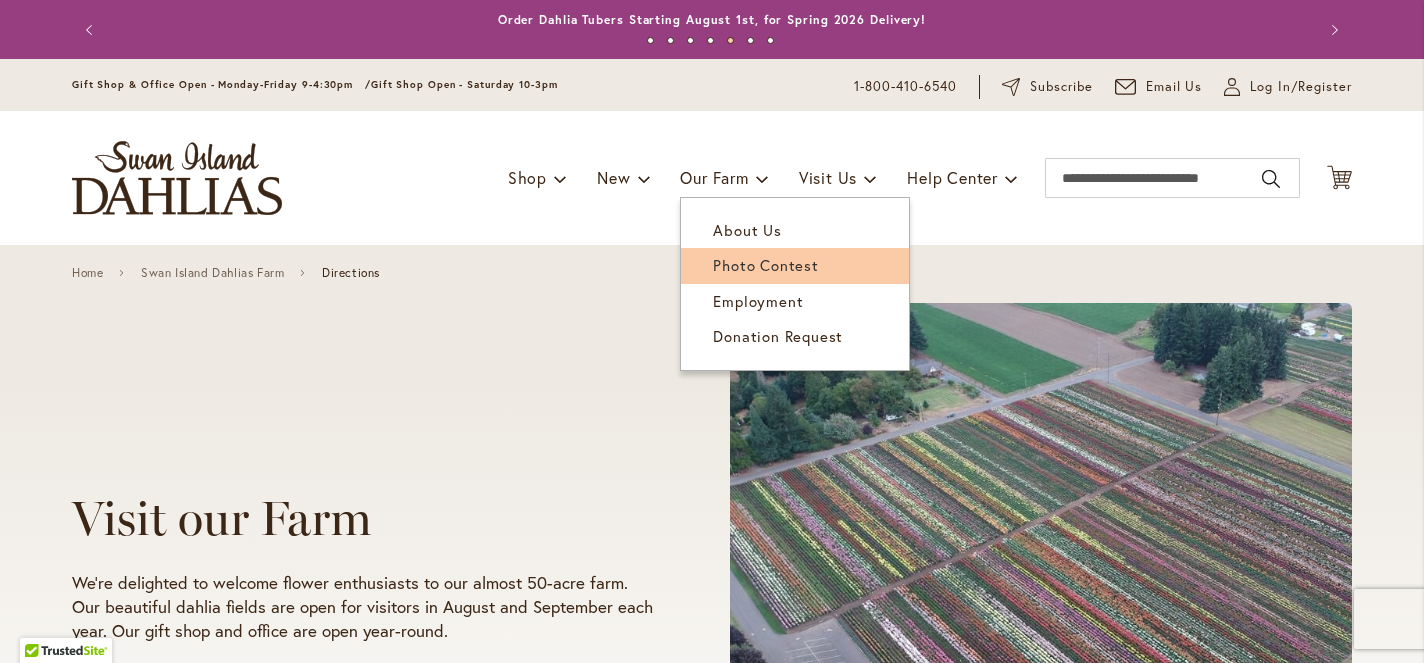 click on "Photo Contest" at bounding box center [765, 265] 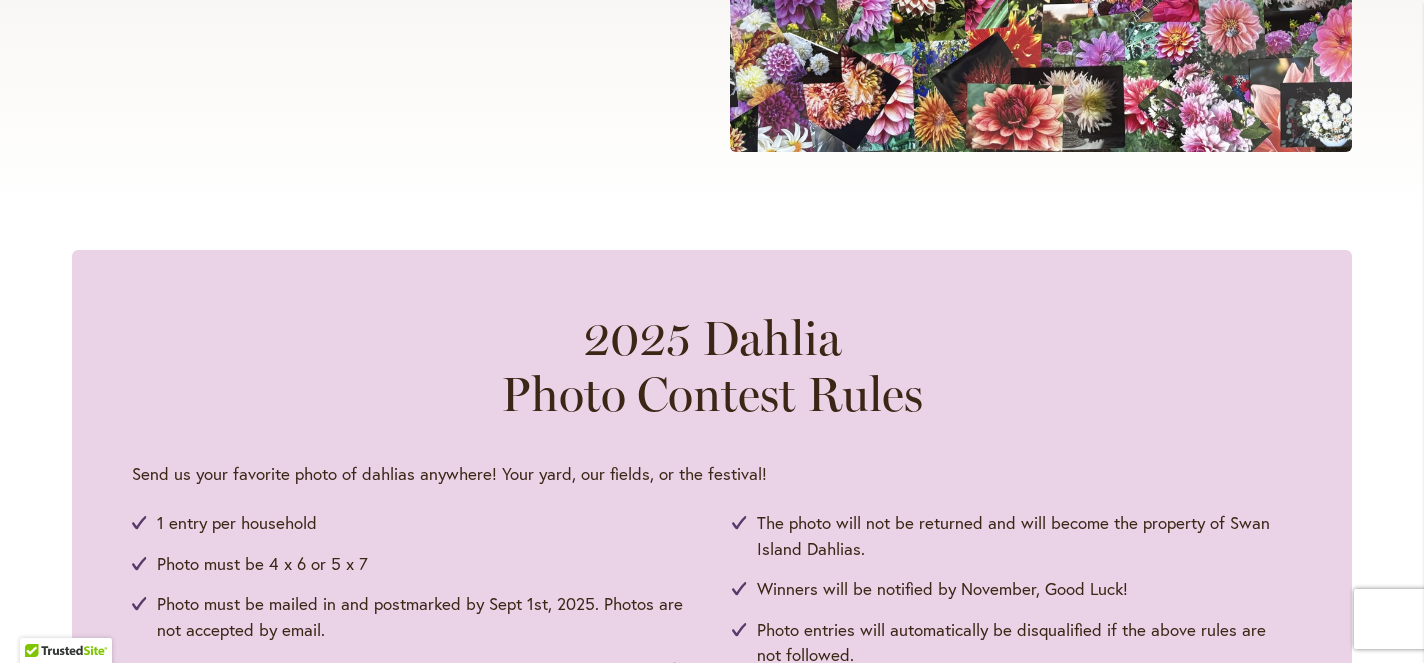 scroll, scrollTop: 0, scrollLeft: 0, axis: both 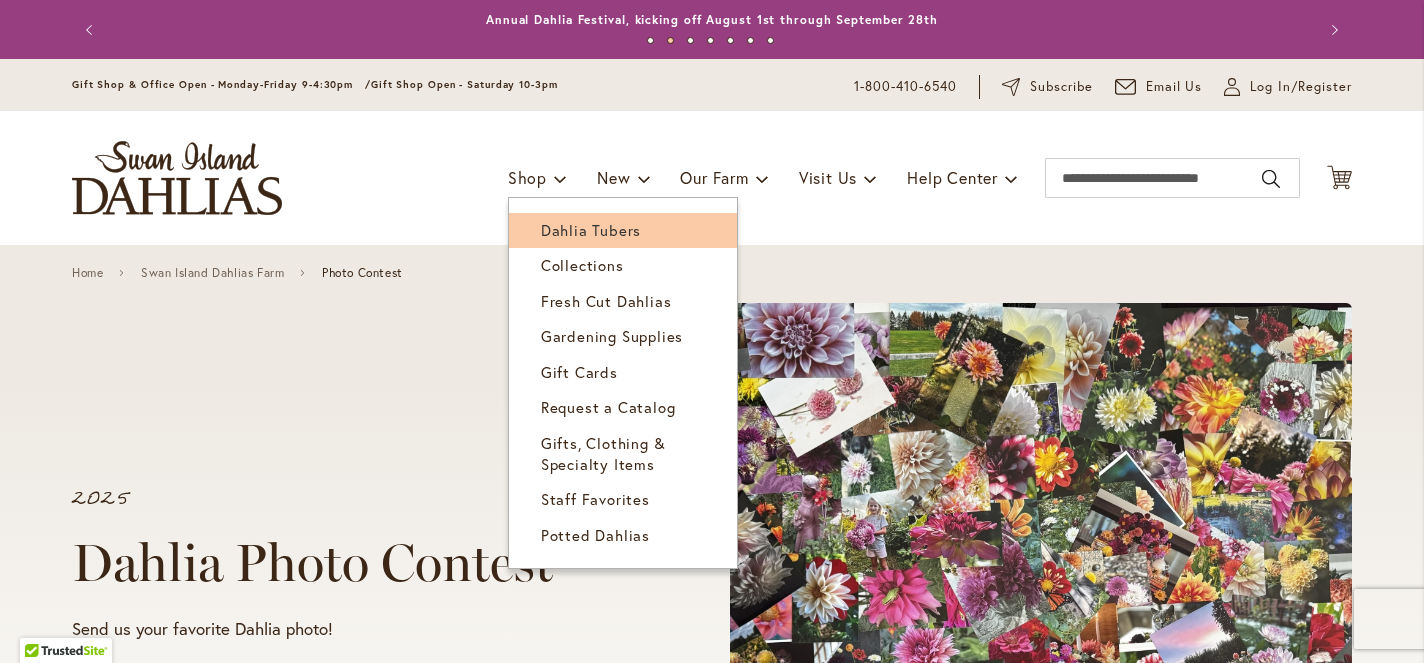 click on "Dahlia Tubers" at bounding box center [591, 230] 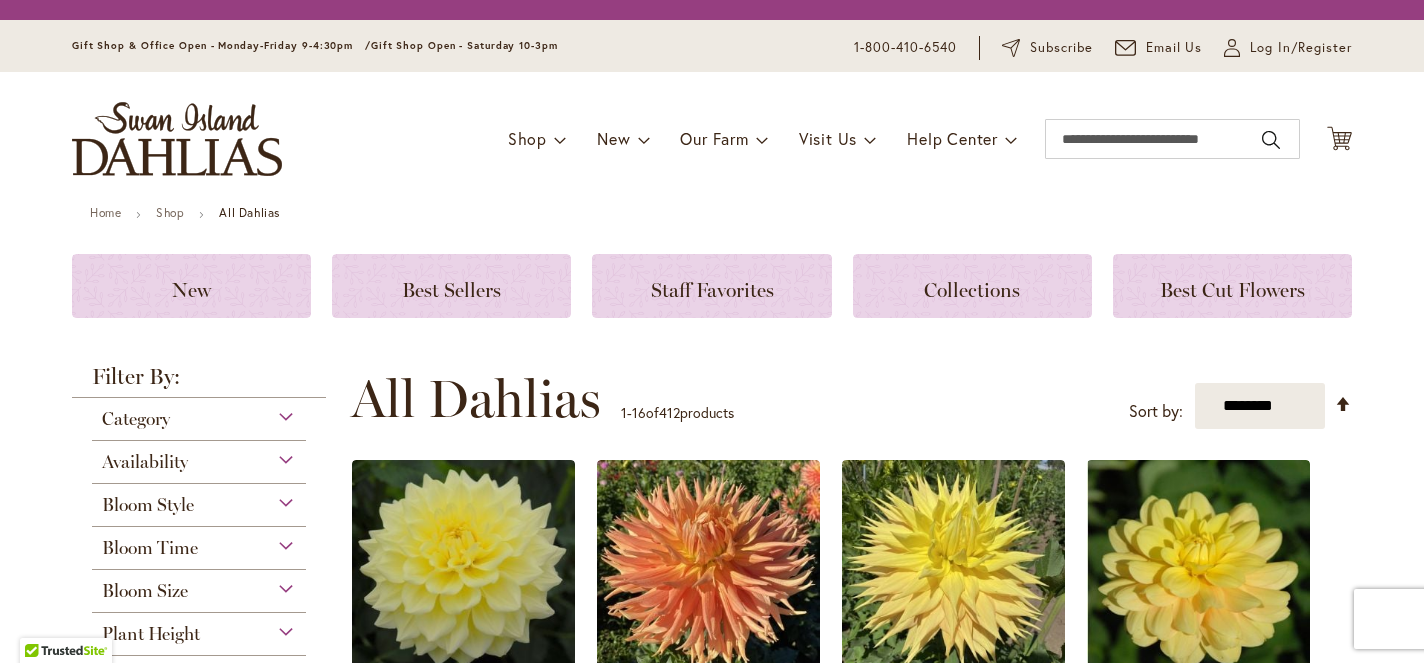 scroll, scrollTop: 0, scrollLeft: 0, axis: both 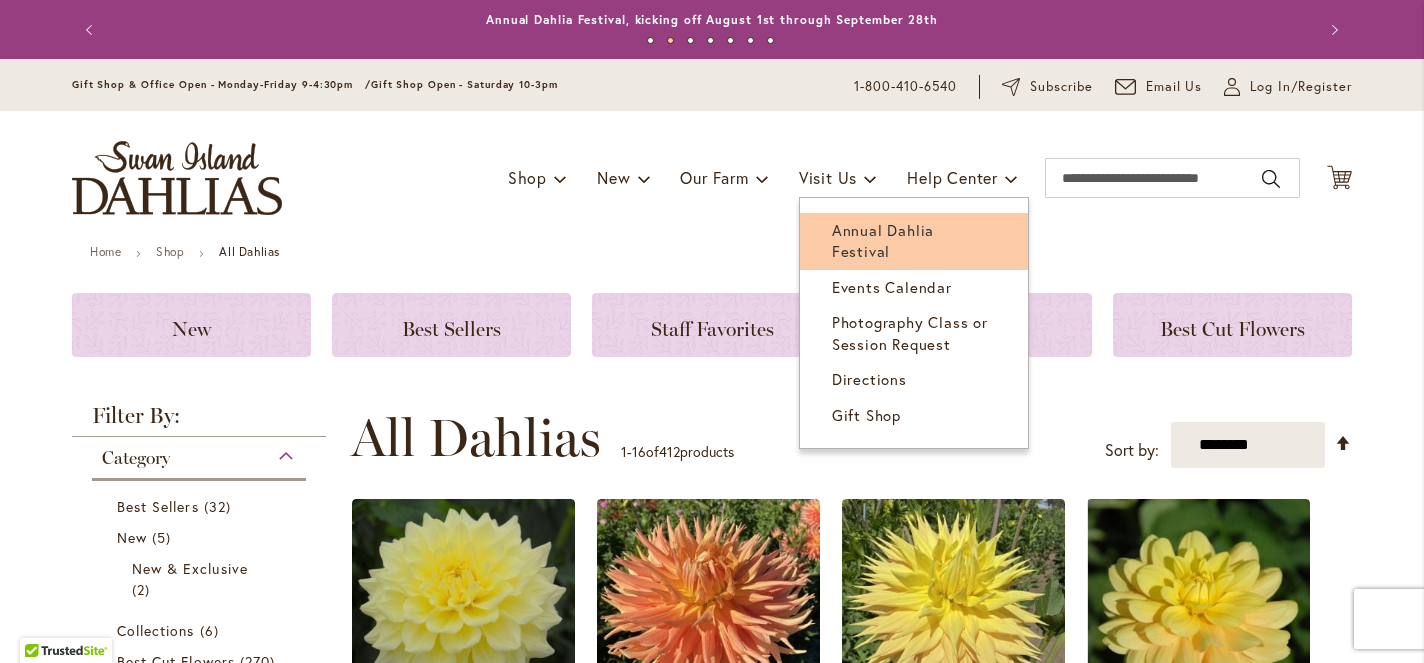 click on "Annual Dahlia Festival" at bounding box center [914, 241] 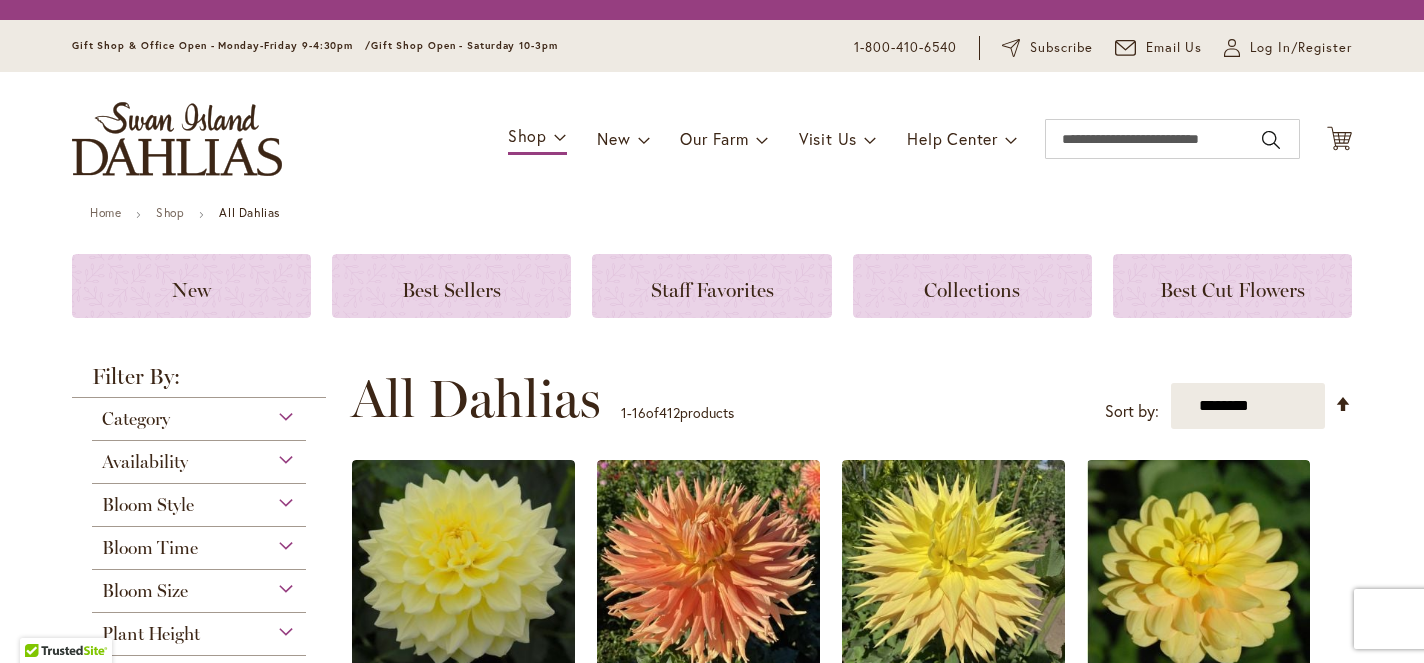 scroll, scrollTop: 0, scrollLeft: 0, axis: both 